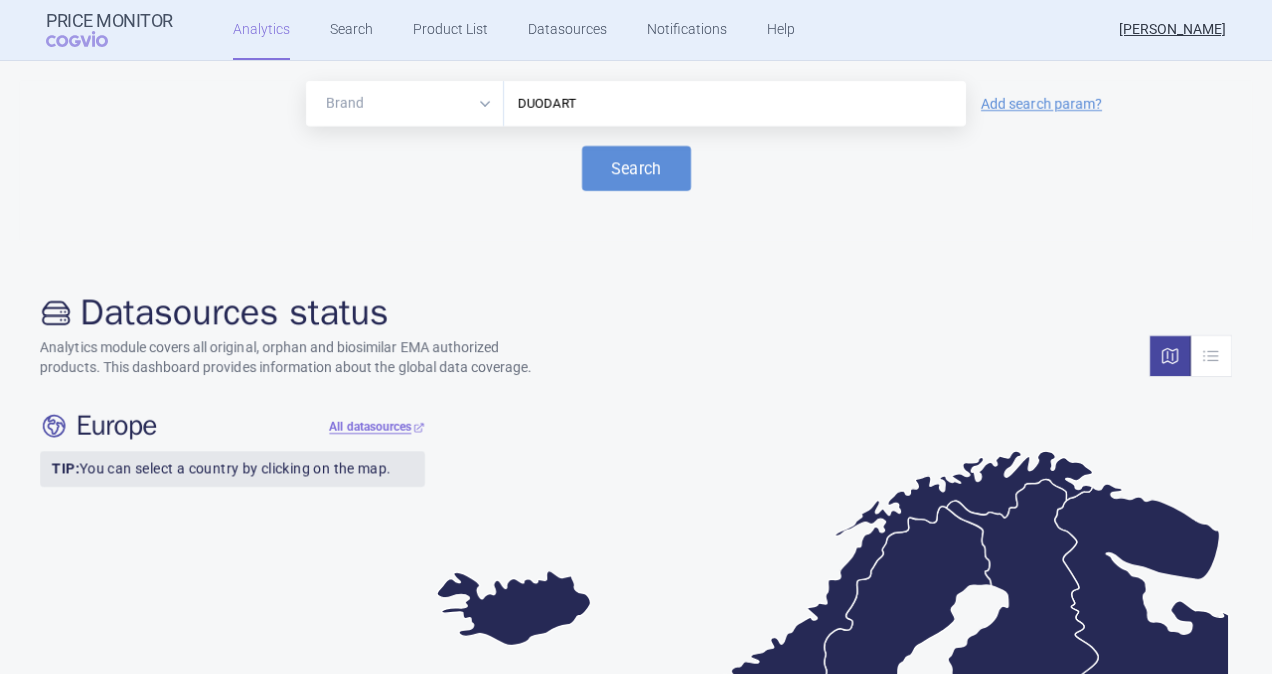 scroll, scrollTop: 0, scrollLeft: 0, axis: both 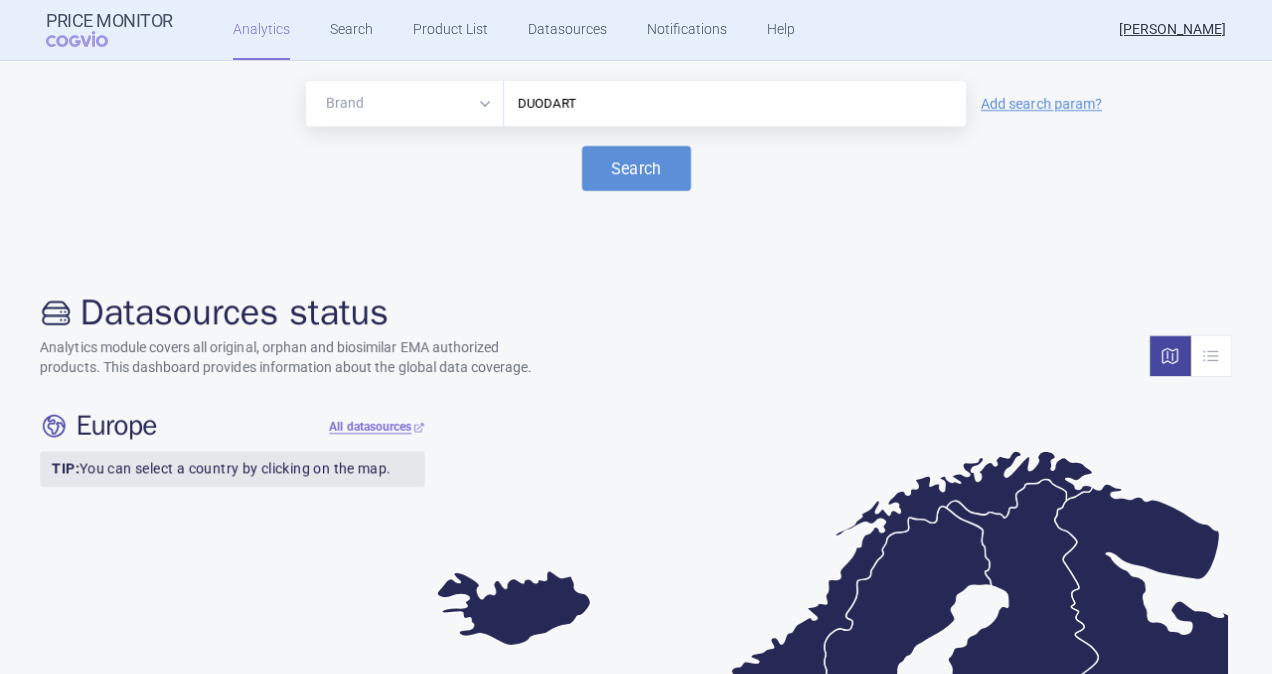 drag, startPoint x: 585, startPoint y: 110, endPoint x: 462, endPoint y: 96, distance: 123.79418 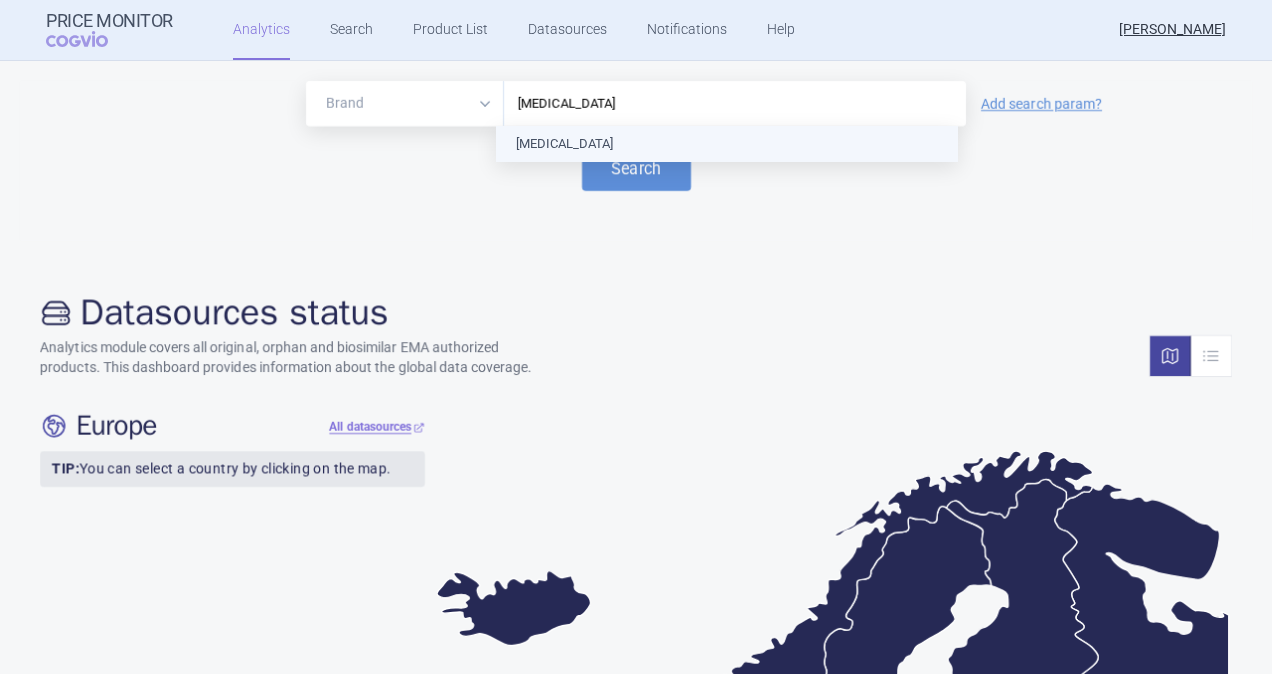 type 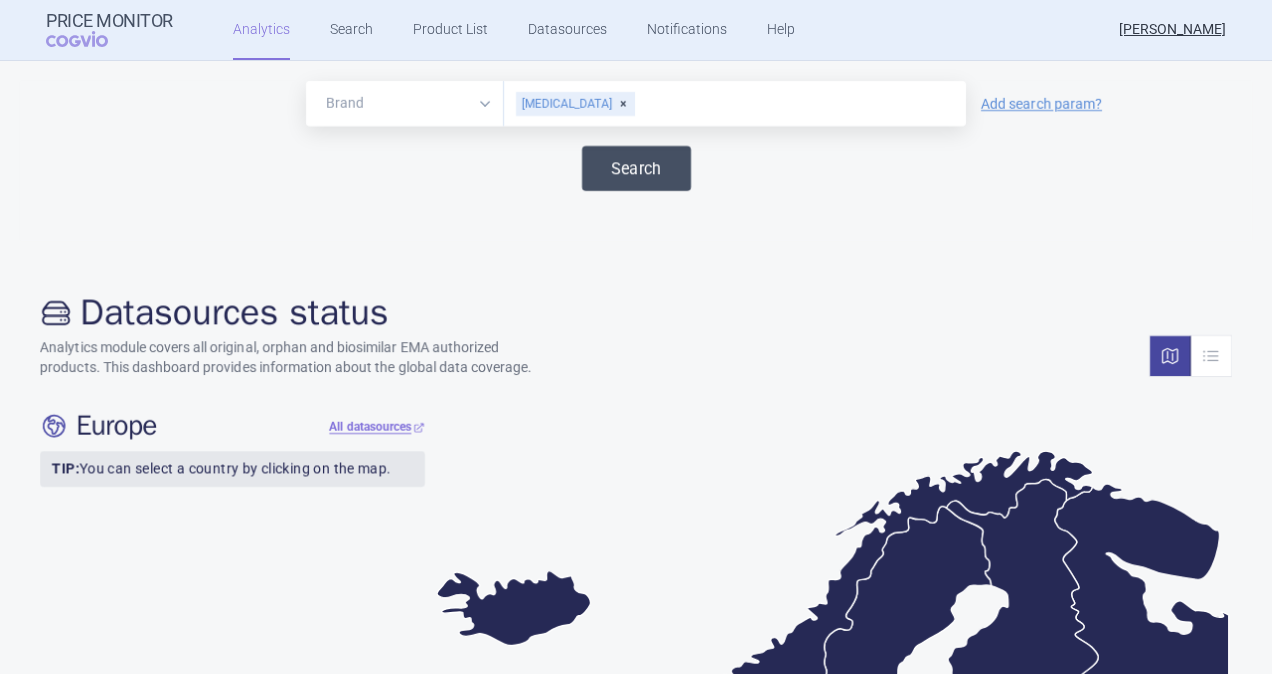 click on "Search" at bounding box center (636, 168) 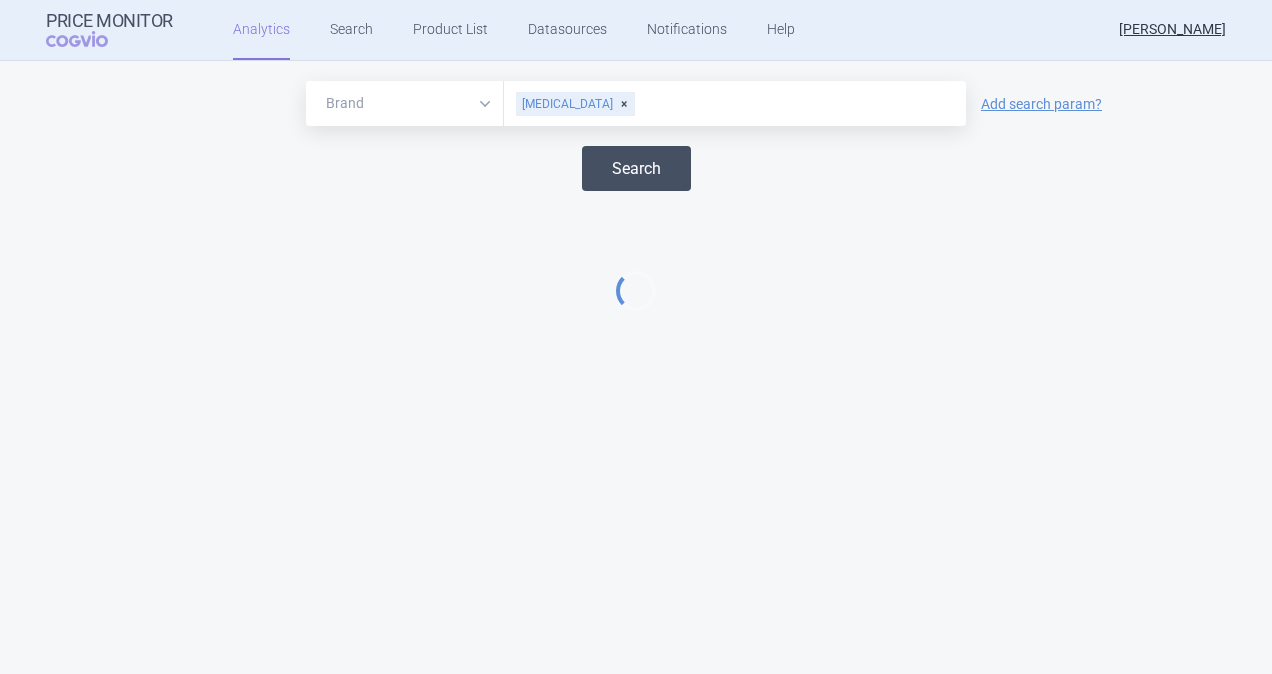 select on "EUR" 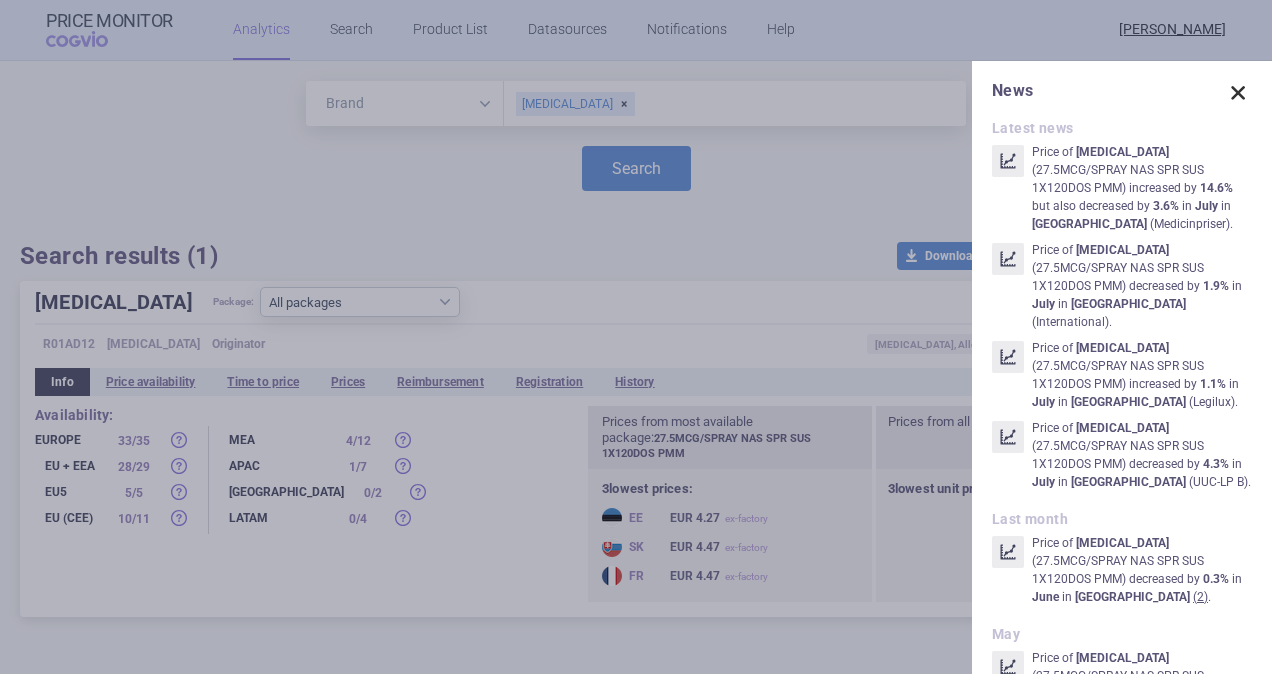 click at bounding box center [1238, 93] 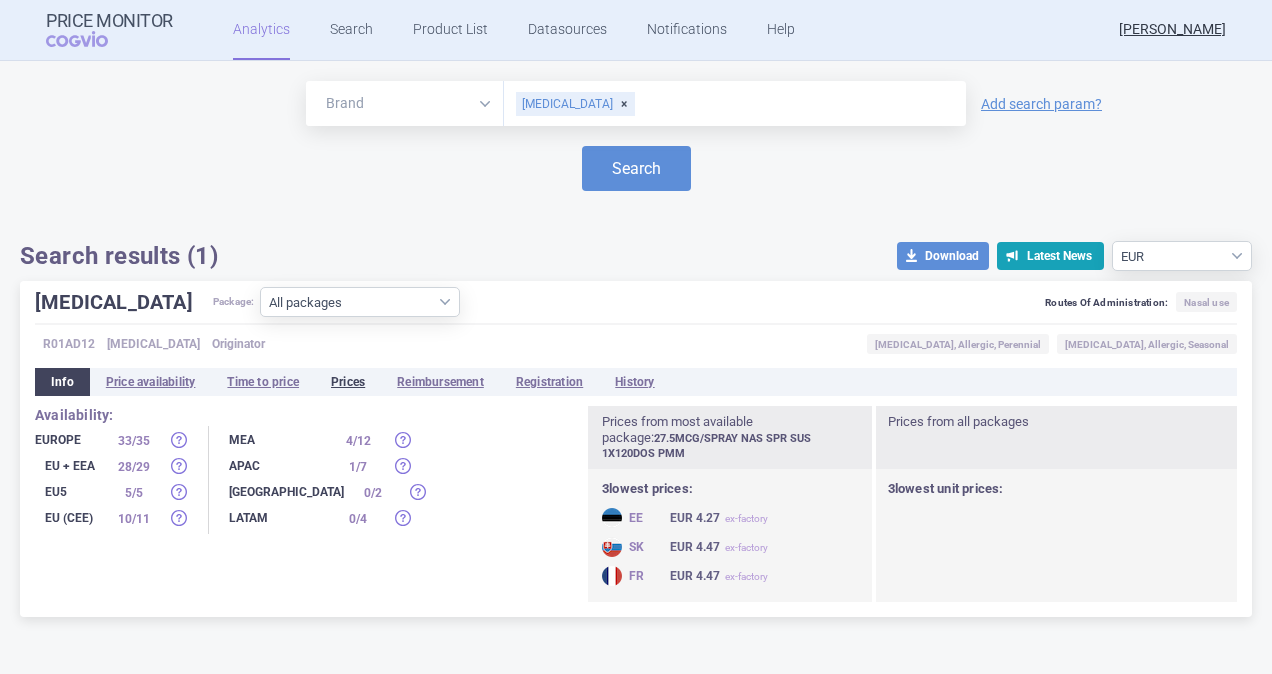 click on "Prices" at bounding box center [348, 382] 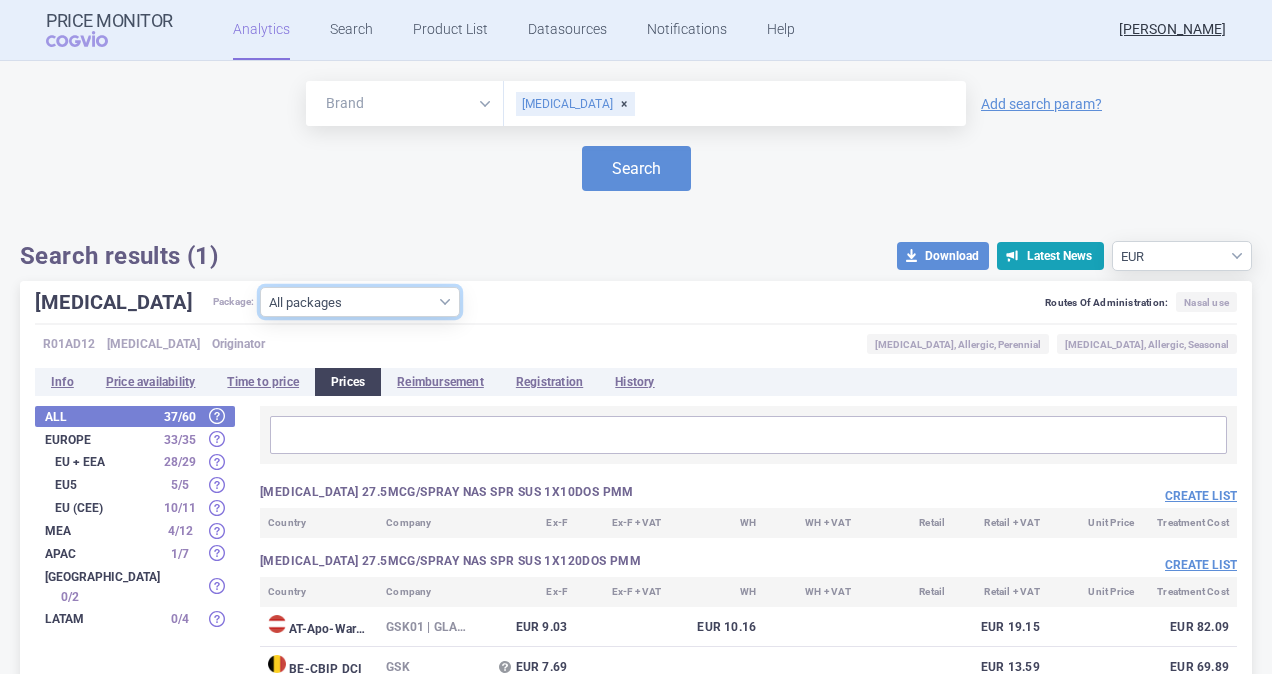 click on "All packages 27.5MCG/SPRAY NAS SPR SUS 1X10DOS PMM  ( 0 ) 27.5MCG/SPRAY NAS SPR SUS 1X120DOS PMM  ( 57 ) 27.5MCG/SPRAY NAS SPR SUS 1X30DOS PMM  ( 0 ) 27.5MCG/SPRAY NAS SPR SUS 1X60DOS PMM  ( 4 )" at bounding box center [360, 302] 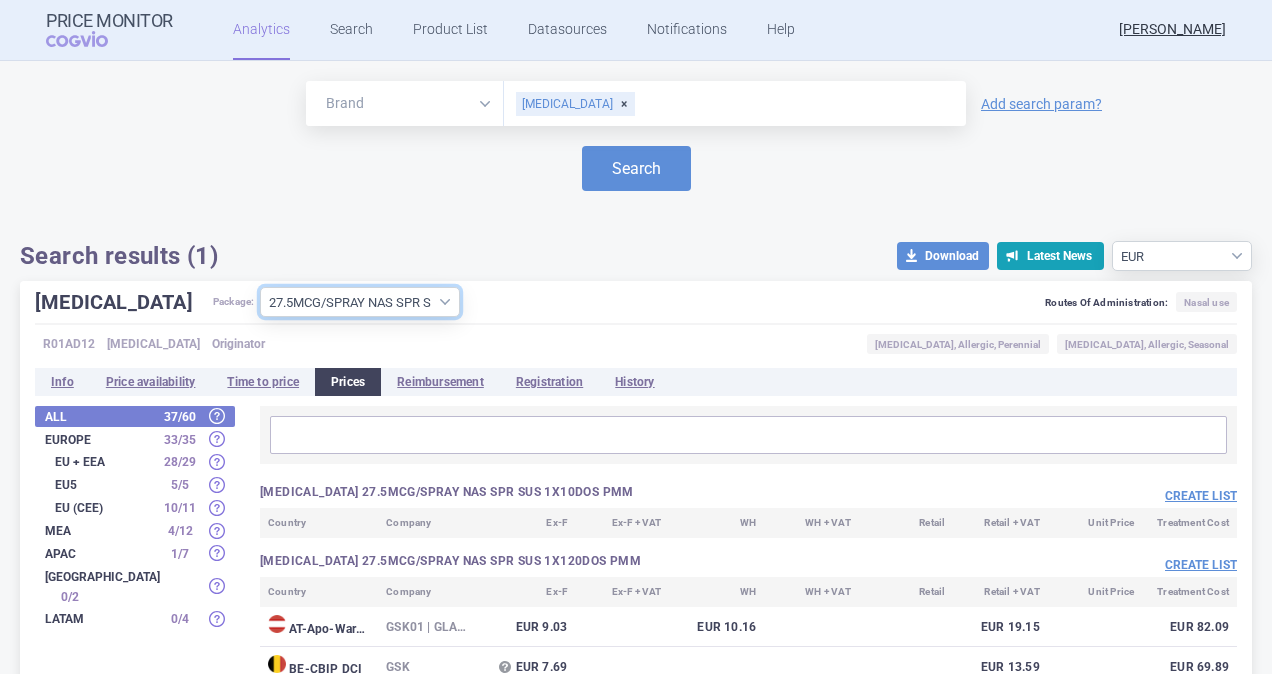 click on "All packages 27.5MCG/SPRAY NAS SPR SUS 1X10DOS PMM  ( 0 ) 27.5MCG/SPRAY NAS SPR SUS 1X120DOS PMM  ( 57 ) 27.5MCG/SPRAY NAS SPR SUS 1X30DOS PMM  ( 0 ) 27.5MCG/SPRAY NAS SPR SUS 1X60DOS PMM  ( 4 )" at bounding box center (360, 302) 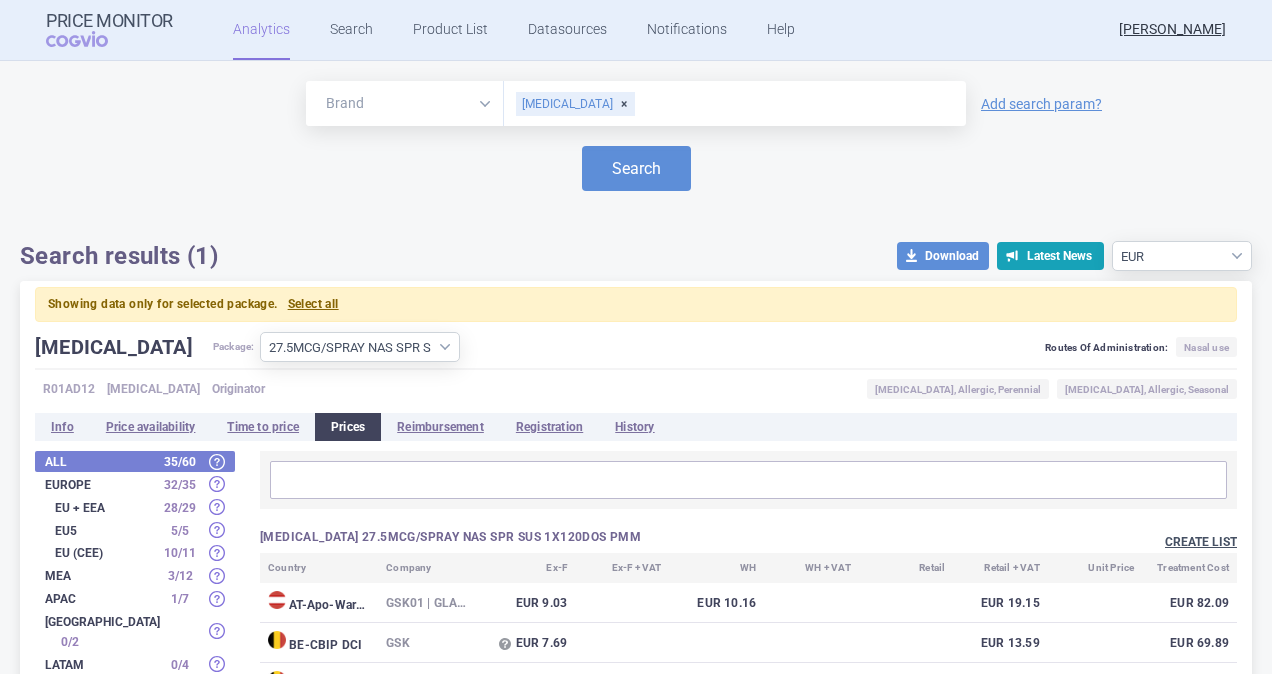 click on "Create list" at bounding box center [1201, 542] 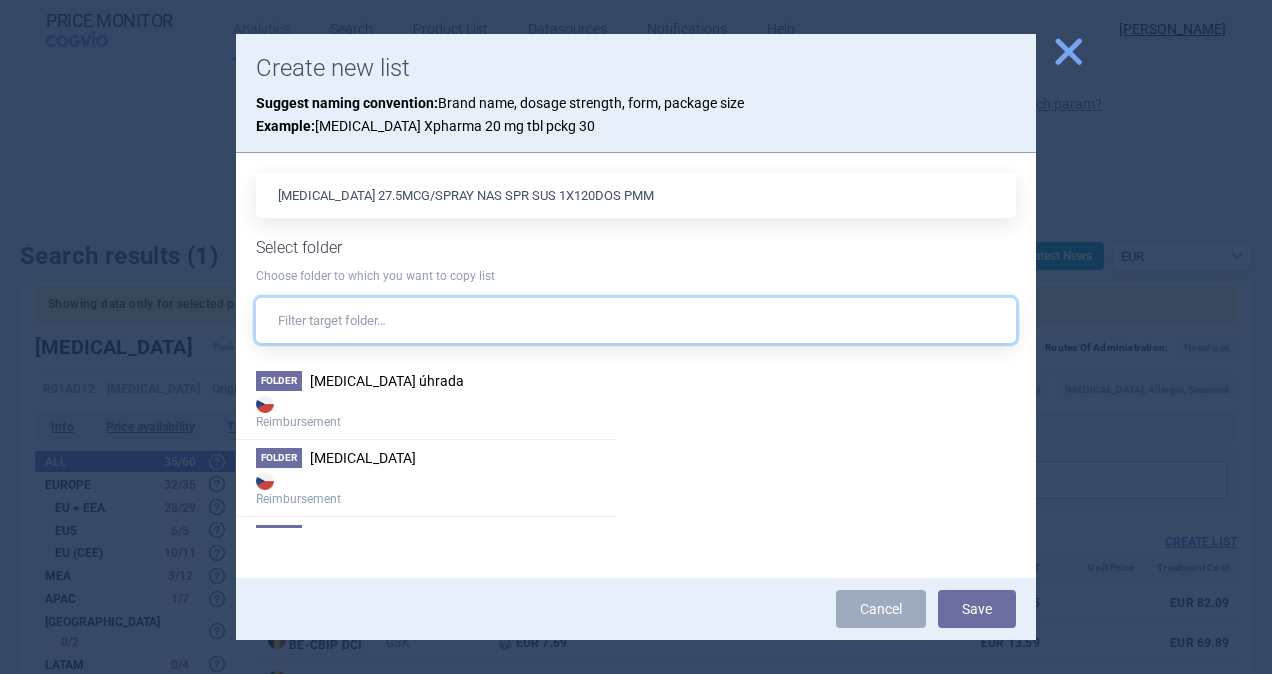 click at bounding box center [636, 320] 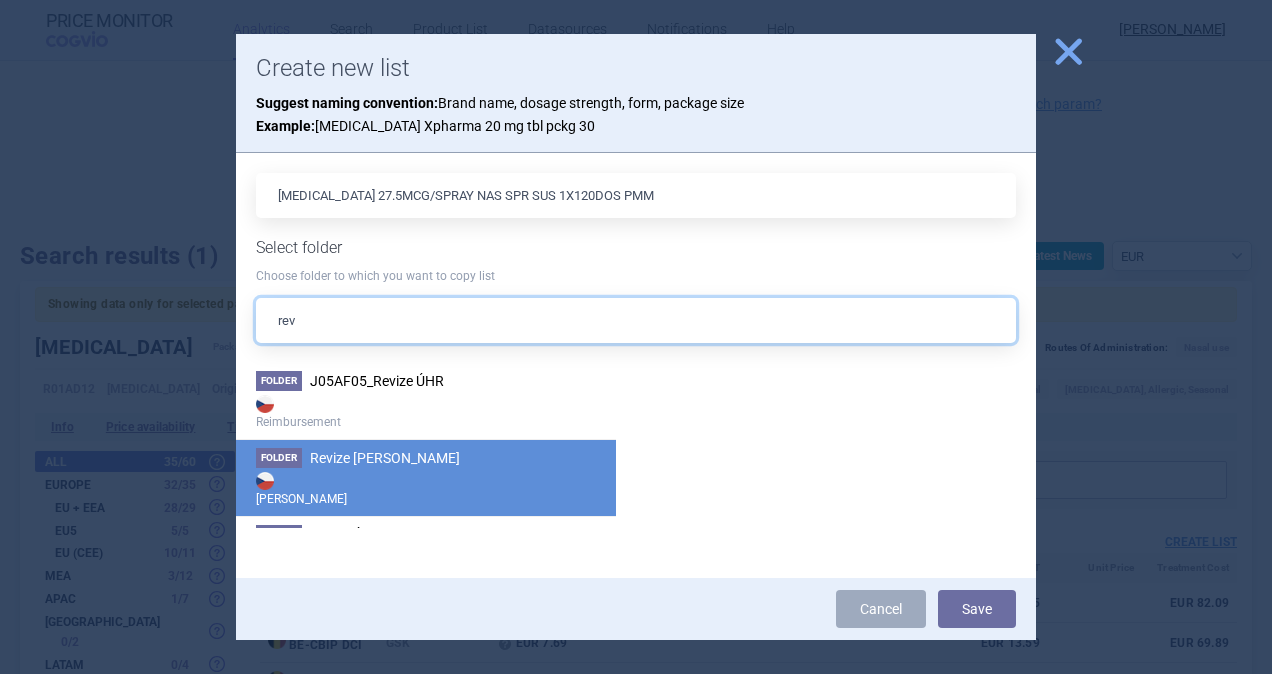 type on "rev" 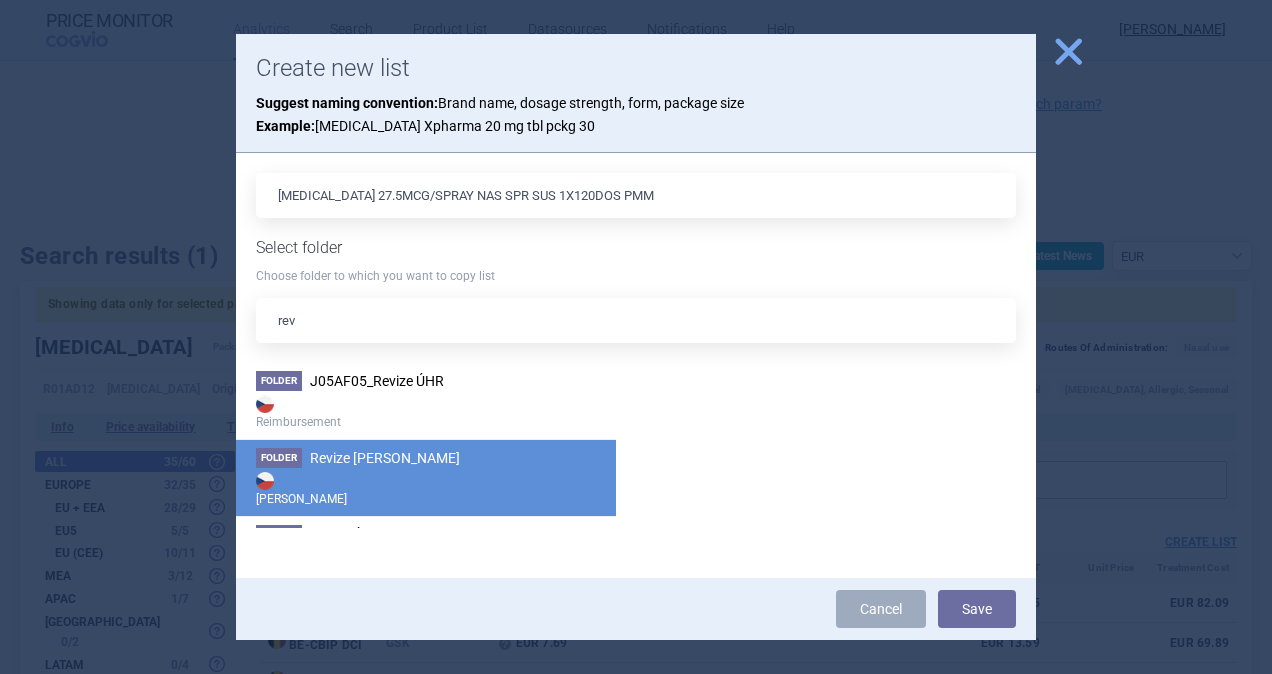 click on "[PERSON_NAME]" at bounding box center [426, 488] 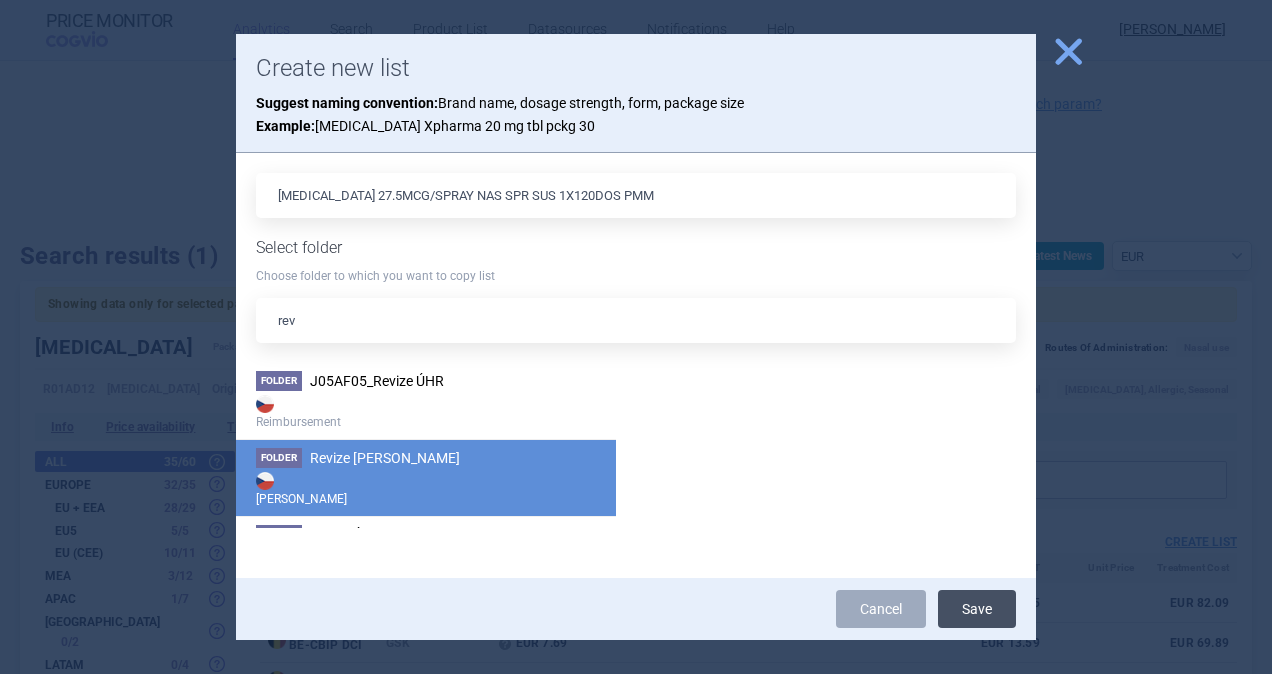 click on "Save" at bounding box center [977, 609] 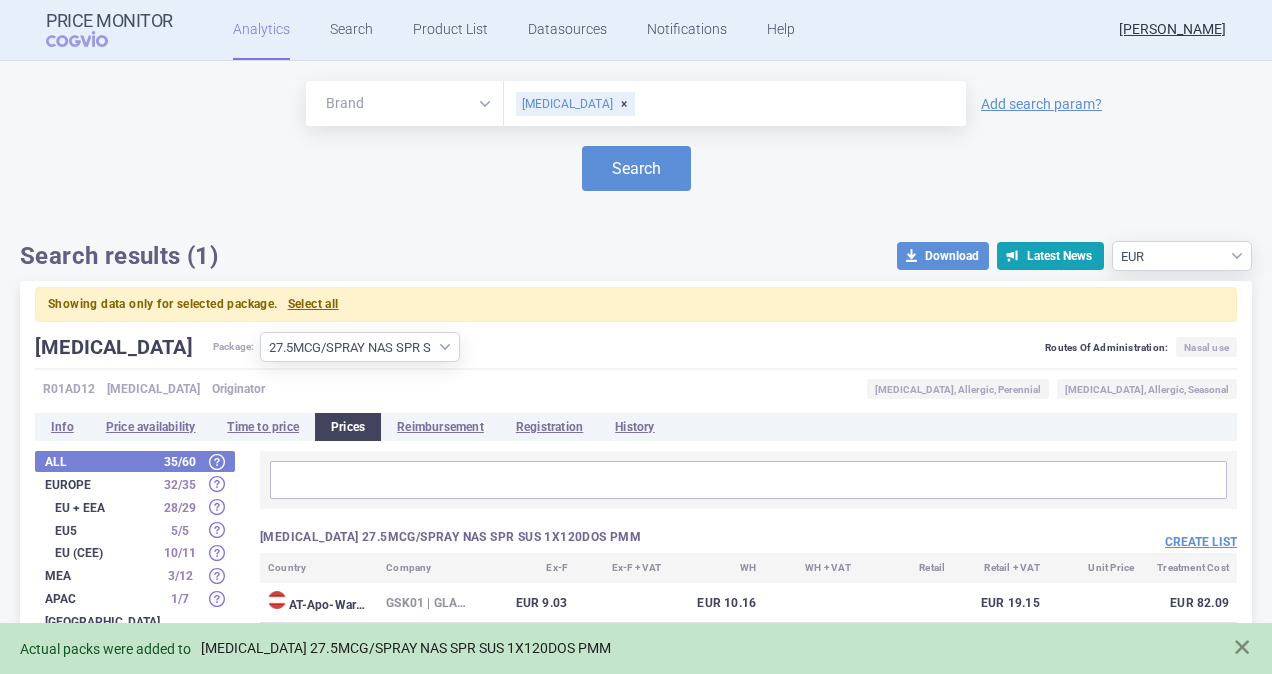 click on "[MEDICAL_DATA] 27.5MCG/SPRAY NAS SPR SUS 1X120DOS PMM" at bounding box center [406, 648] 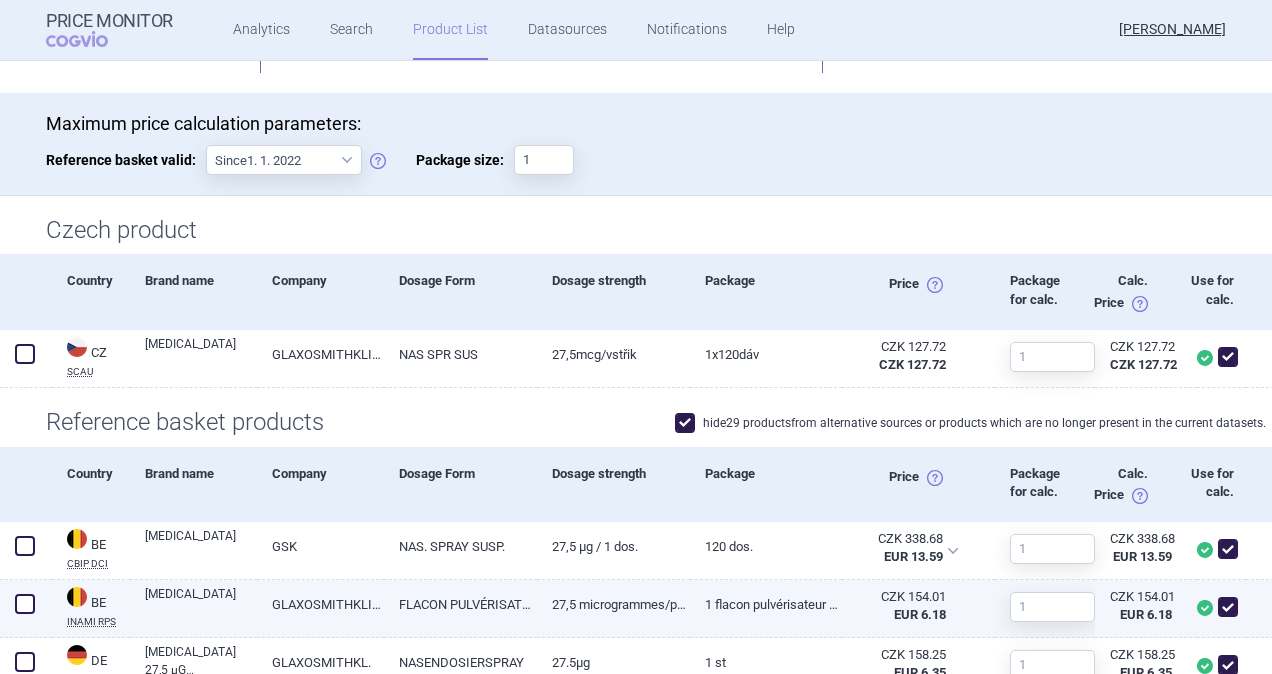 scroll, scrollTop: 700, scrollLeft: 0, axis: vertical 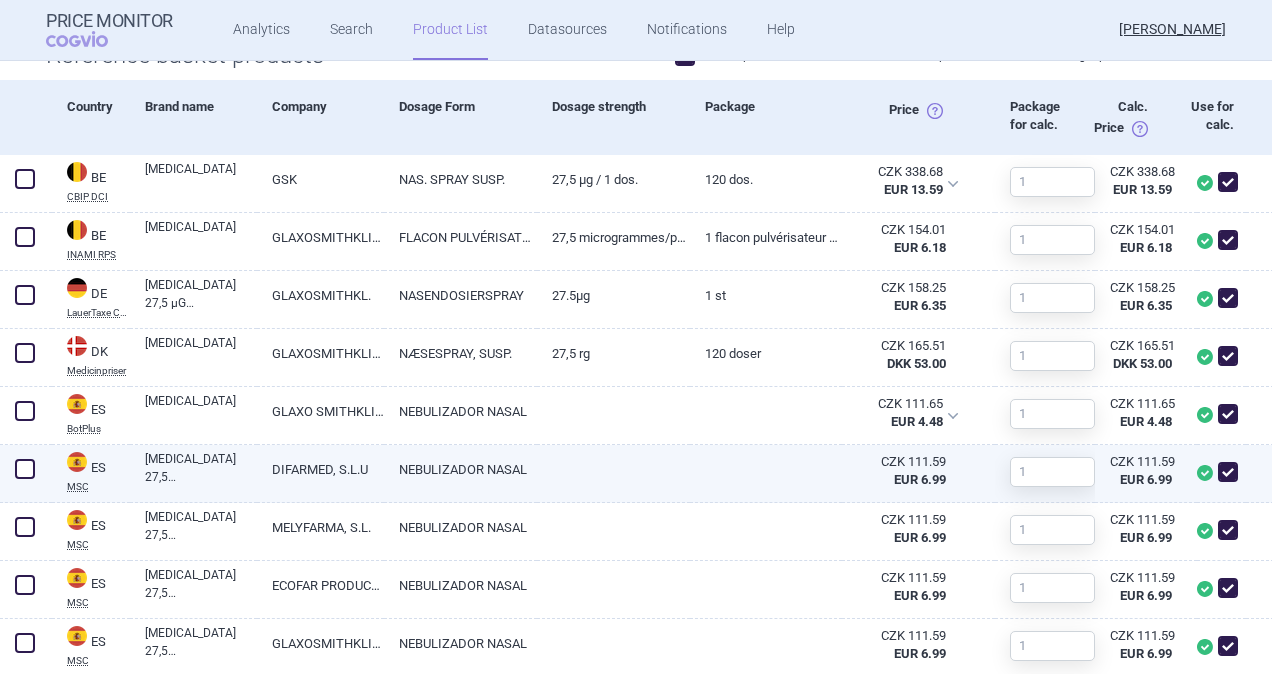 click at bounding box center [25, 469] 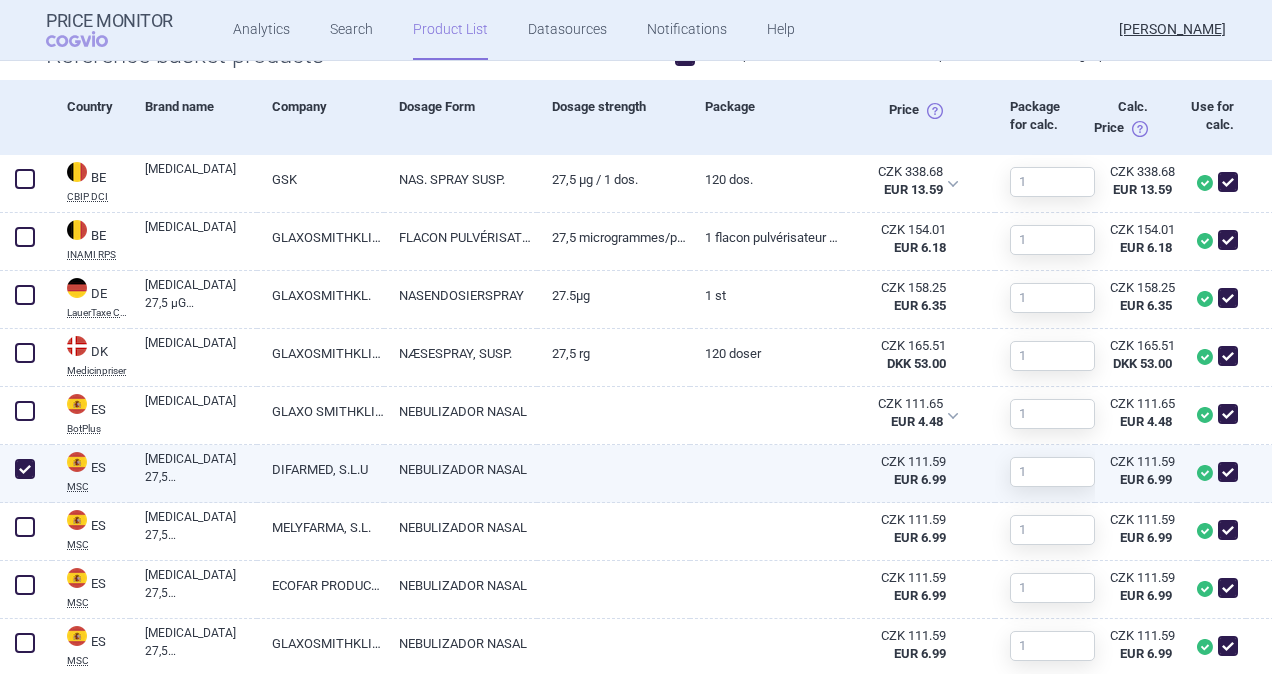 checkbox on "true" 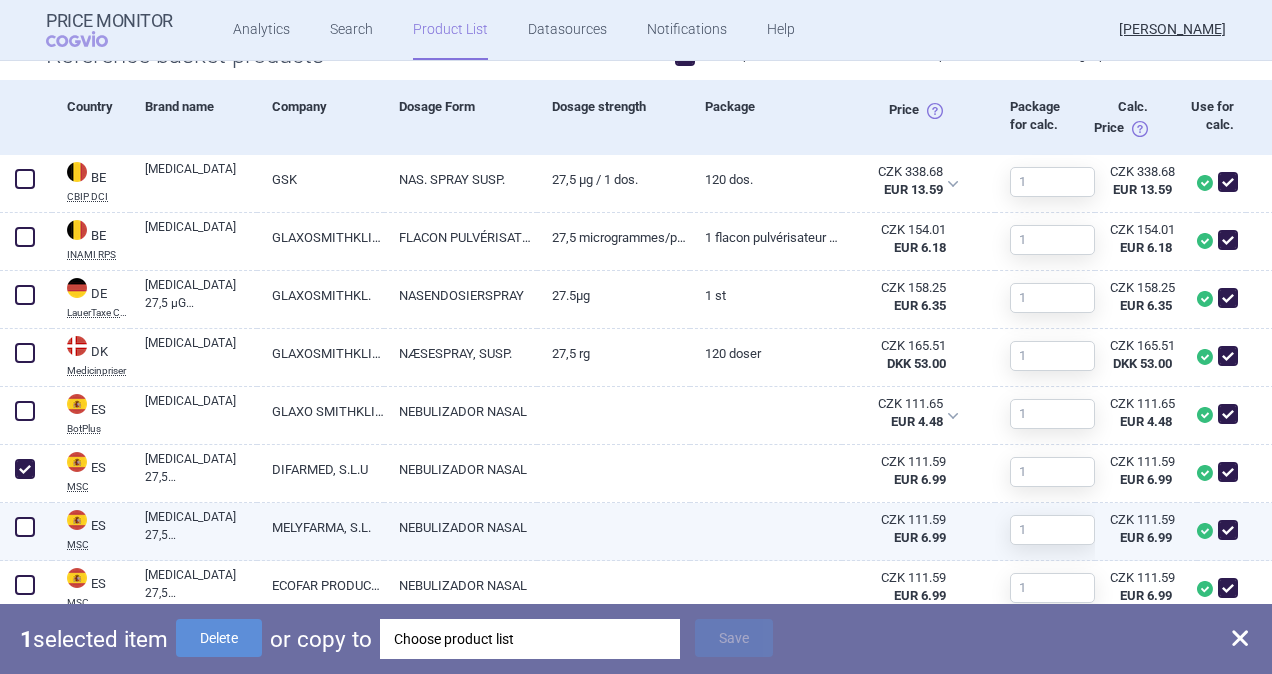 click at bounding box center (25, 527) 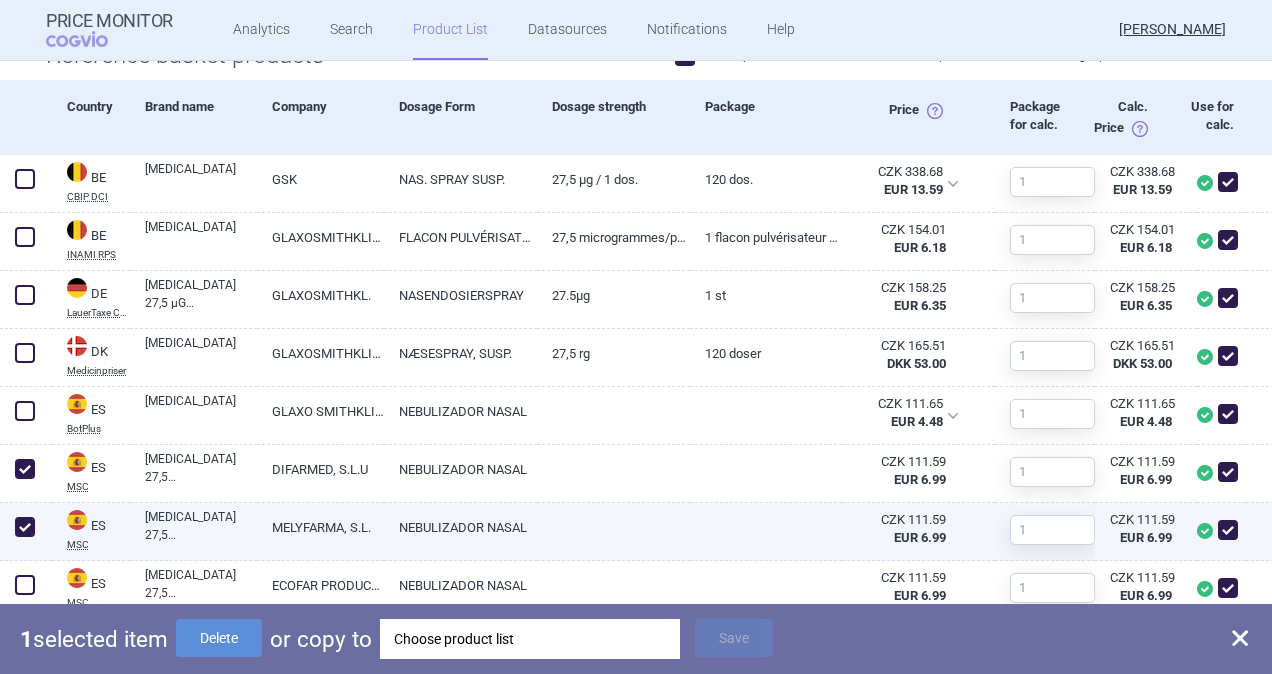 checkbox on "true" 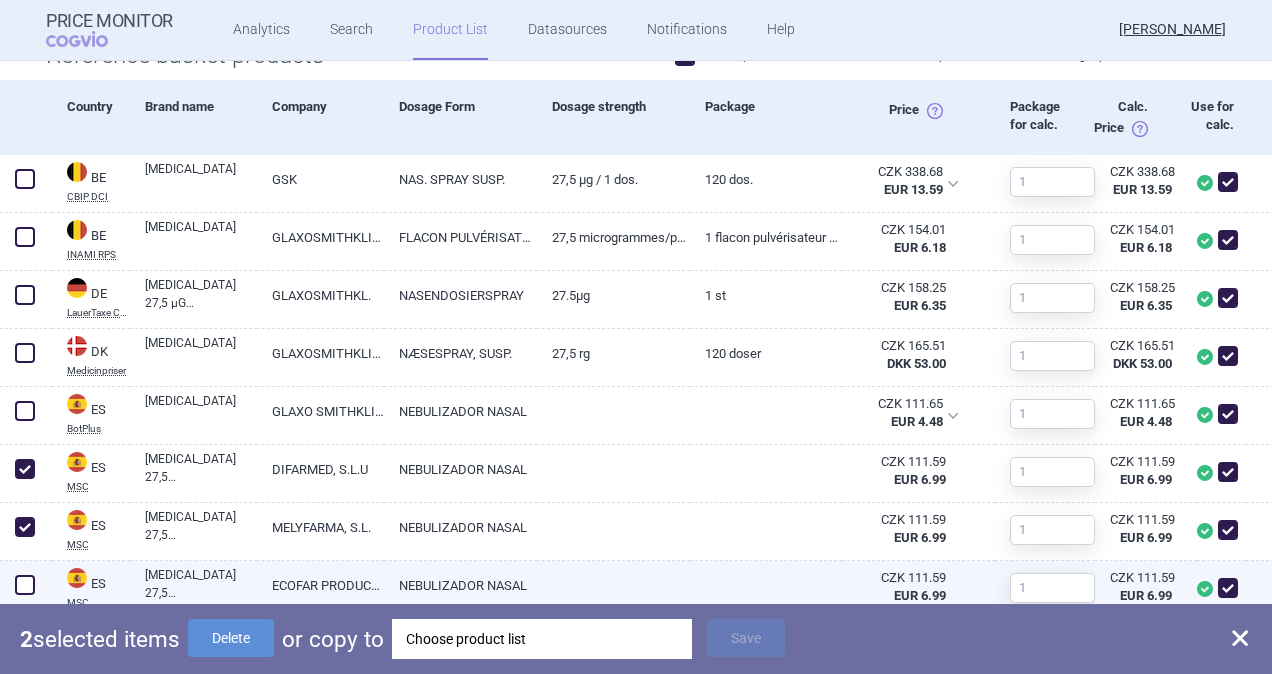 click at bounding box center [25, 585] 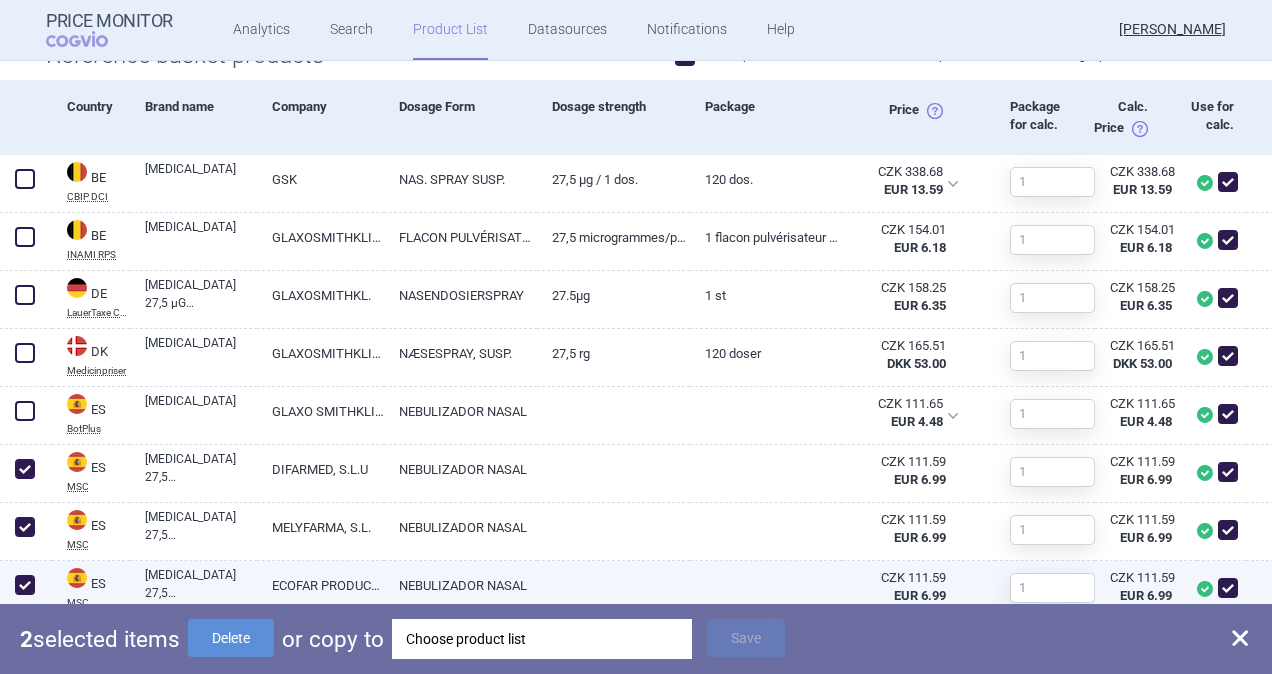 checkbox on "true" 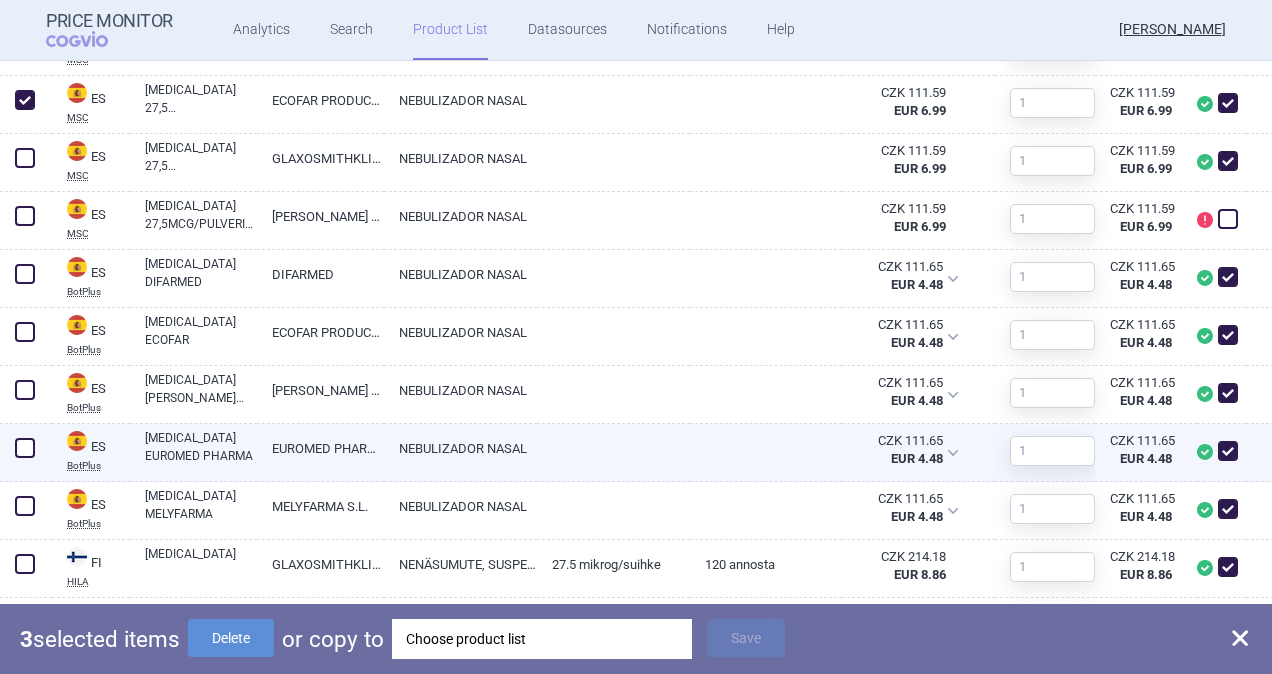 scroll, scrollTop: 1200, scrollLeft: 0, axis: vertical 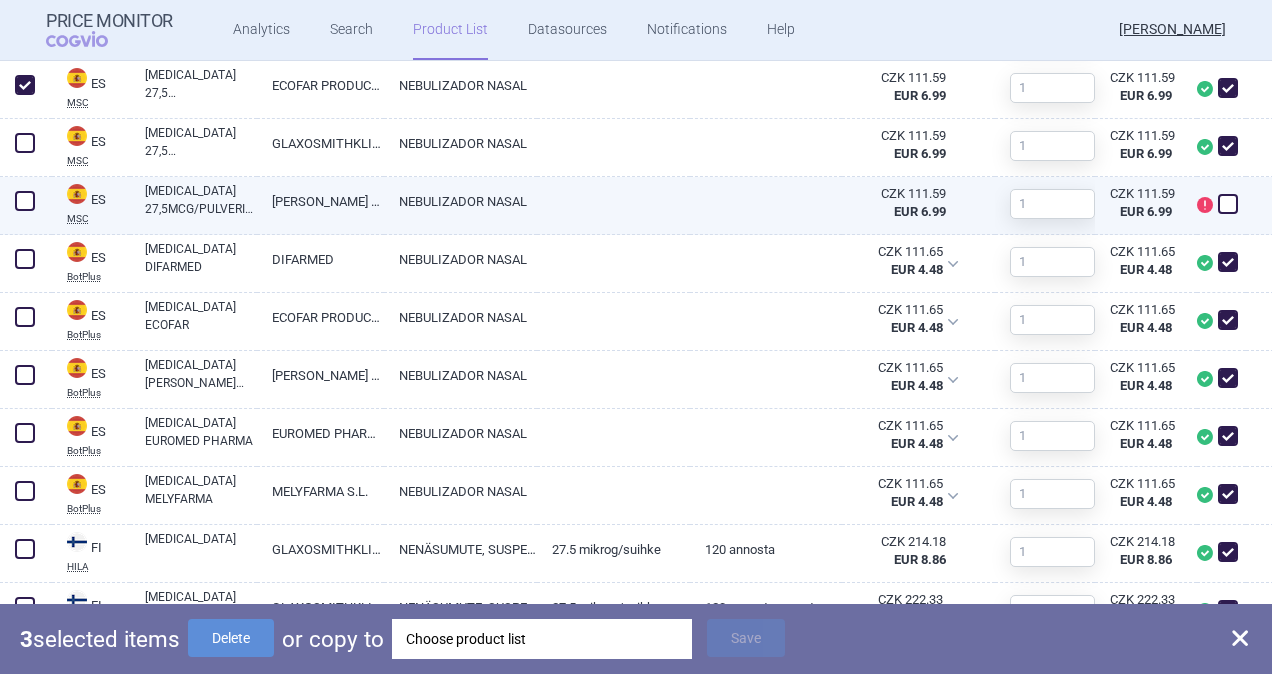 click at bounding box center [25, 201] 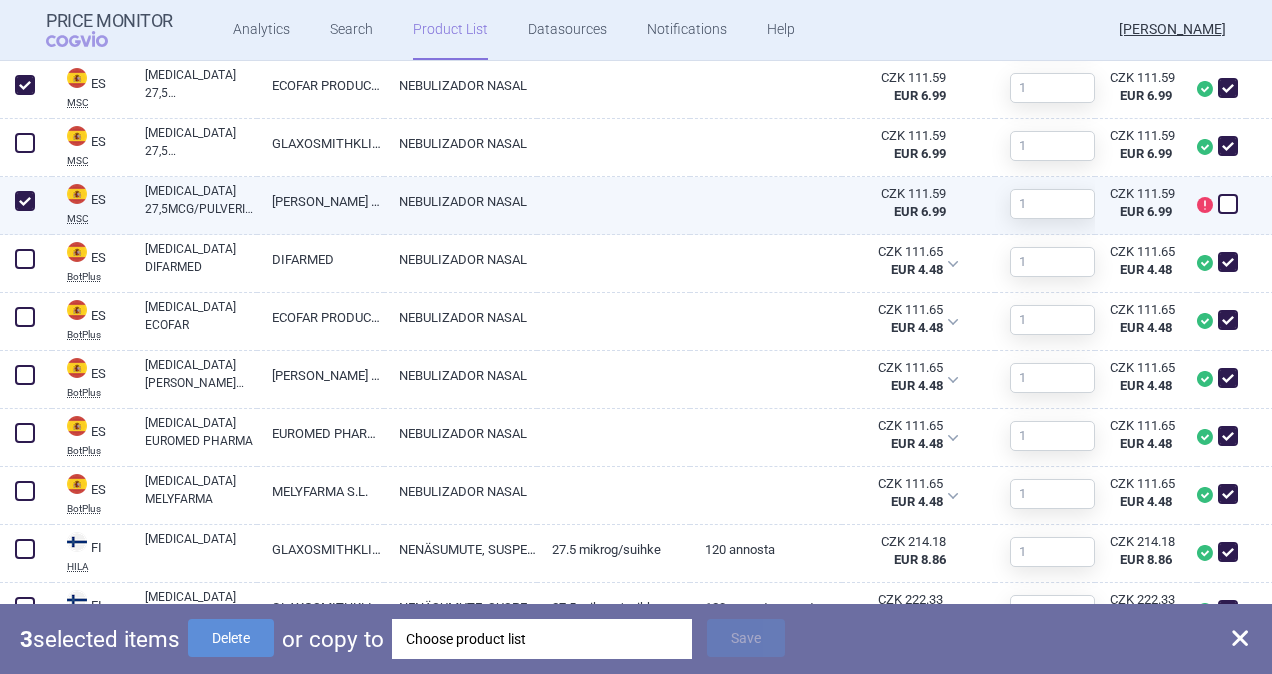 checkbox on "true" 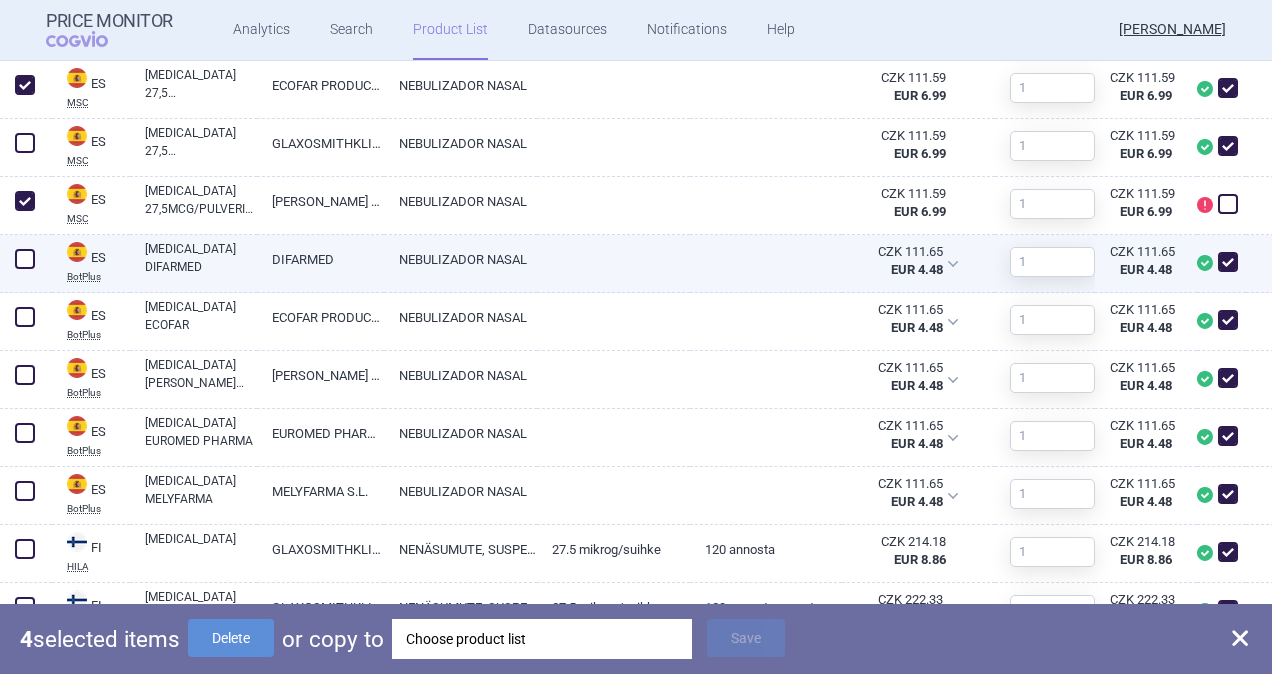 click at bounding box center (25, 259) 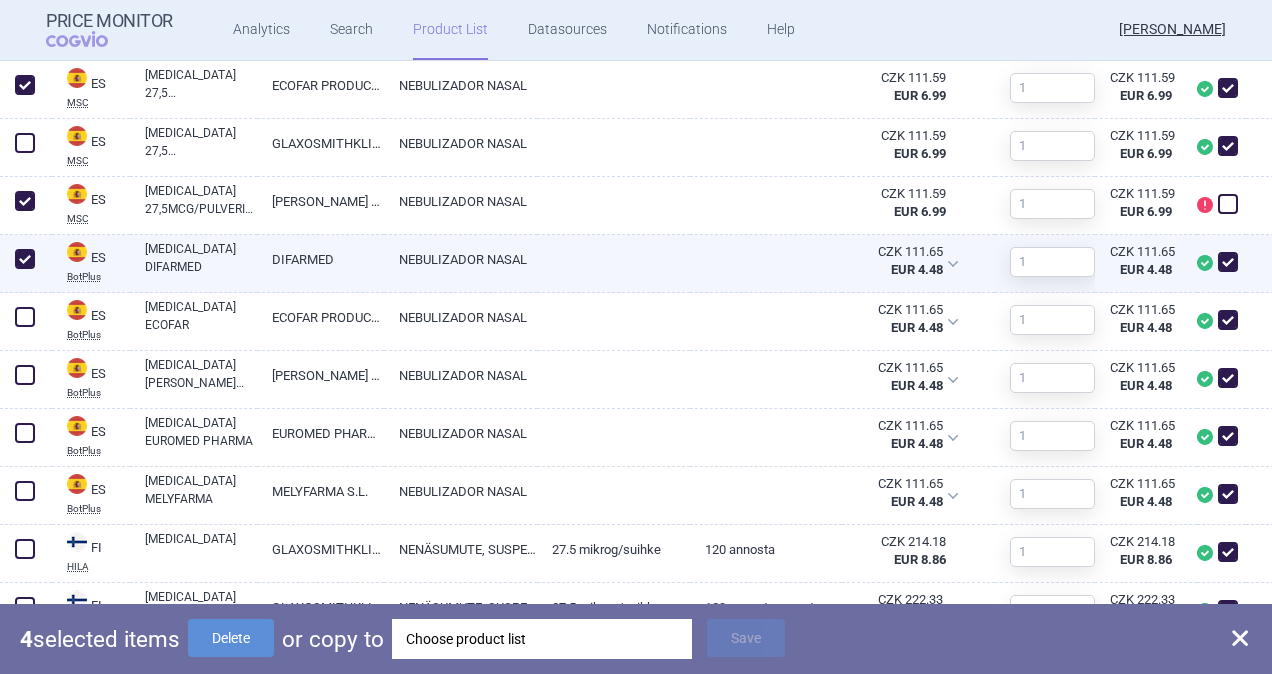 checkbox on "true" 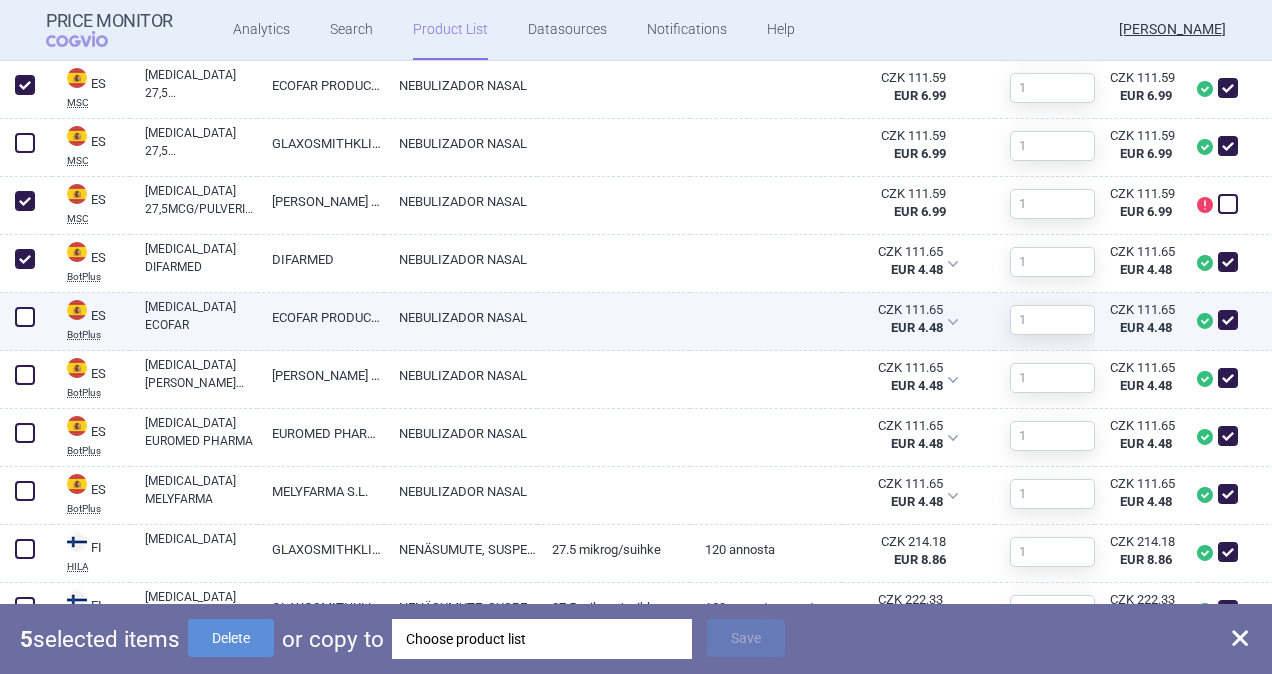 click at bounding box center (25, 317) 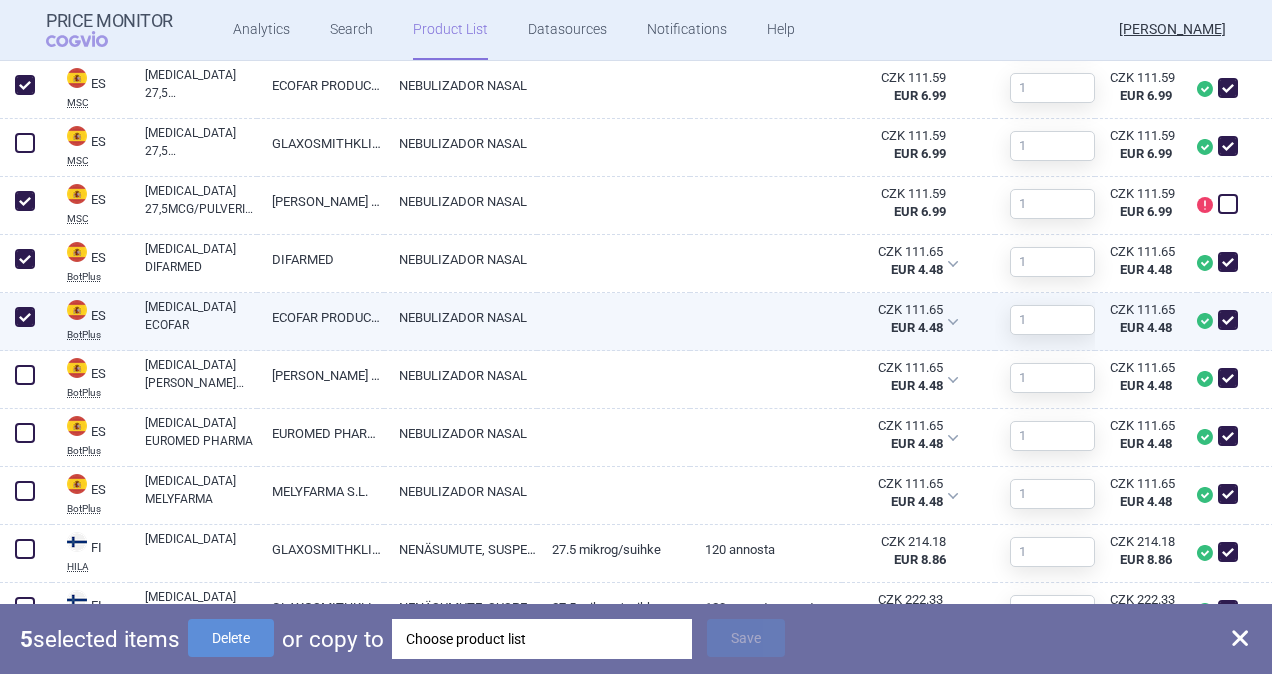 checkbox on "true" 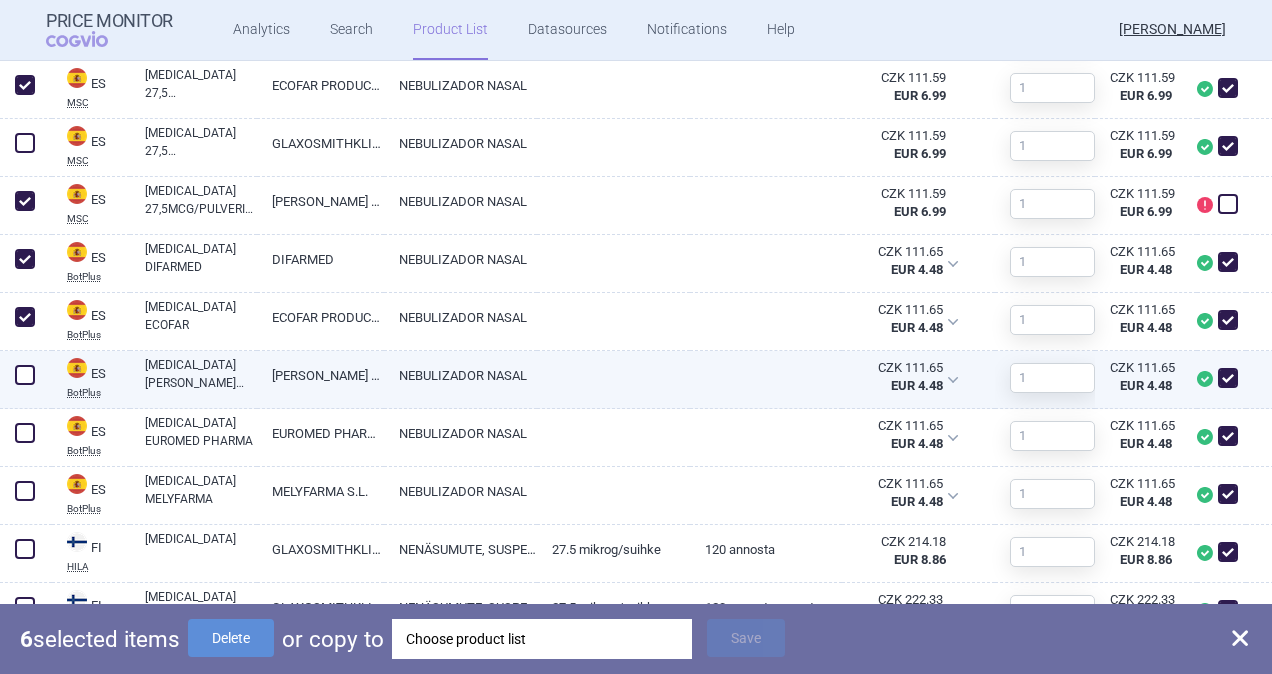 click at bounding box center [25, 375] 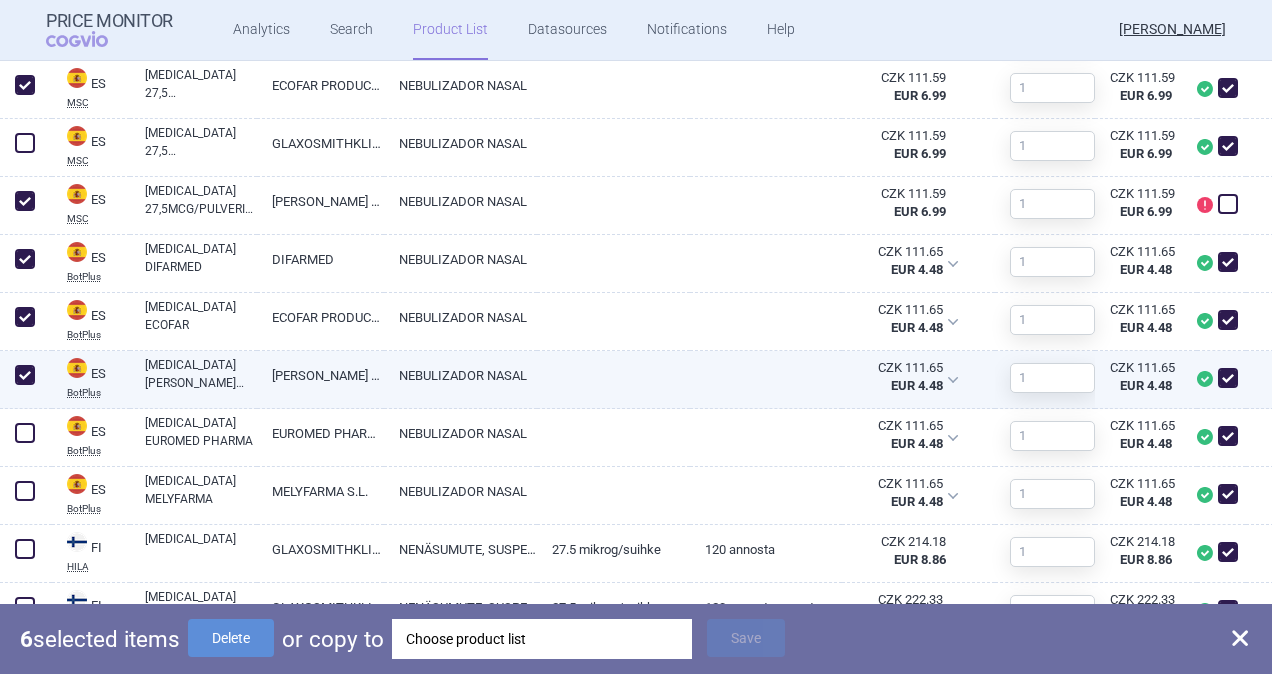 checkbox on "true" 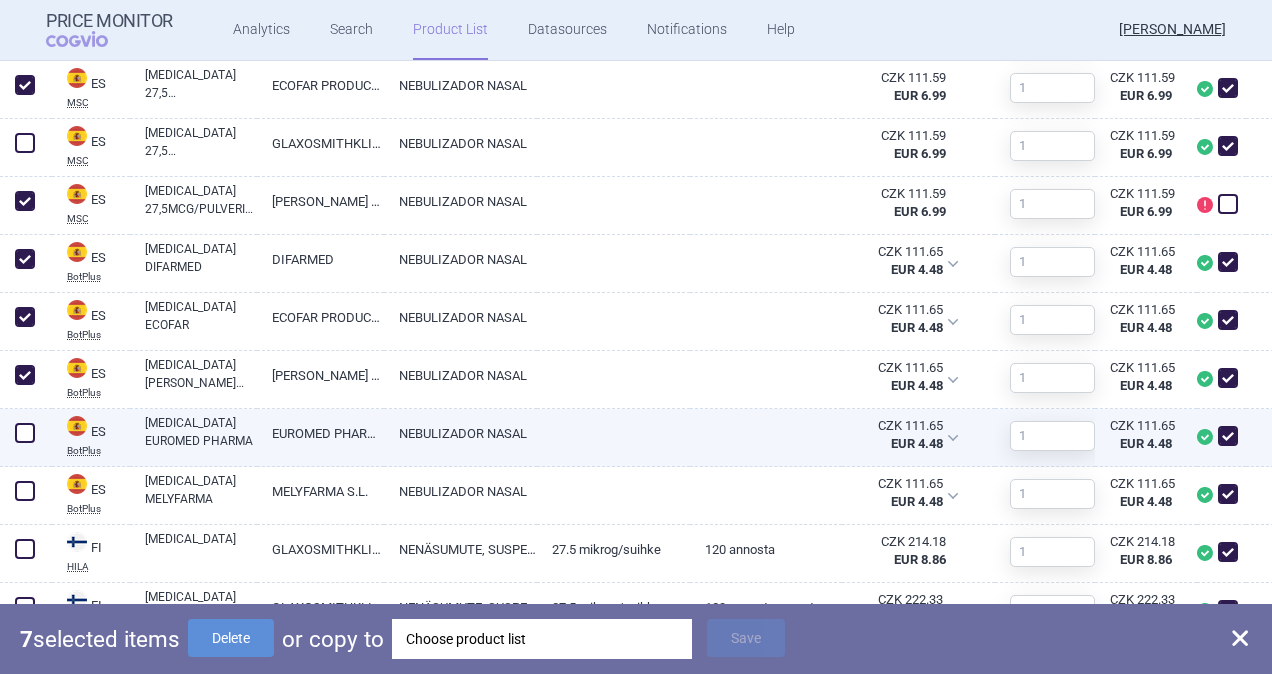 click at bounding box center (25, 433) 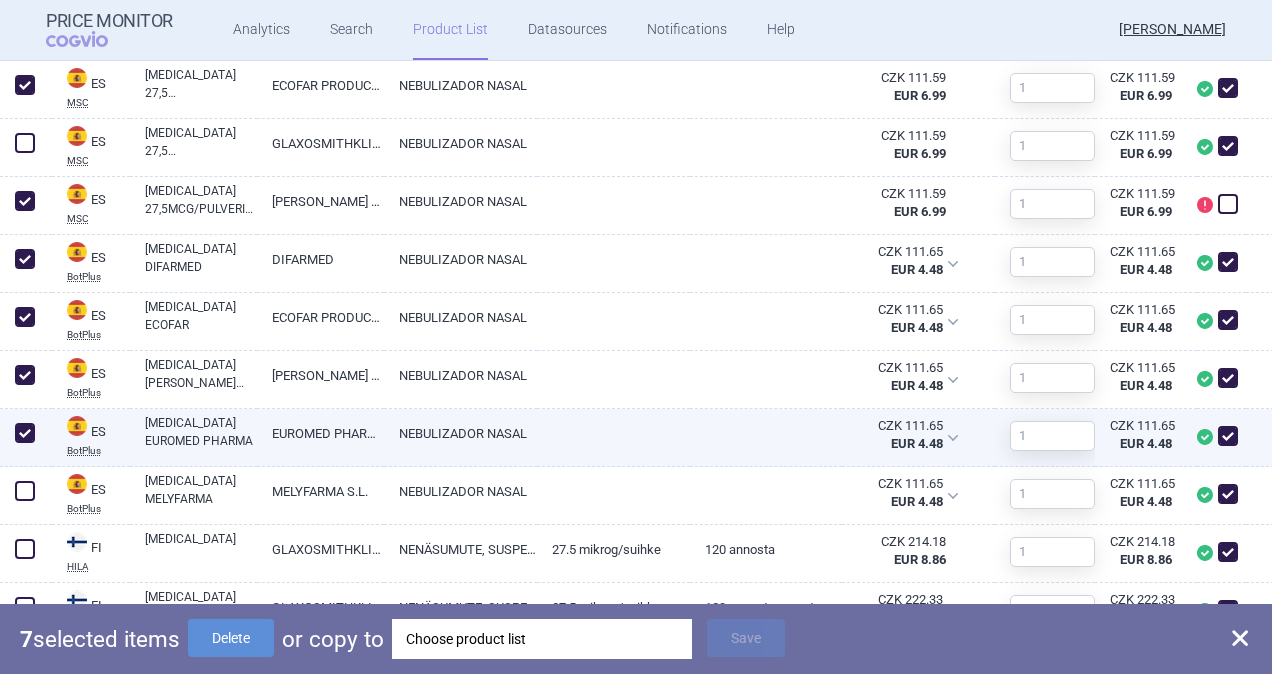 checkbox on "true" 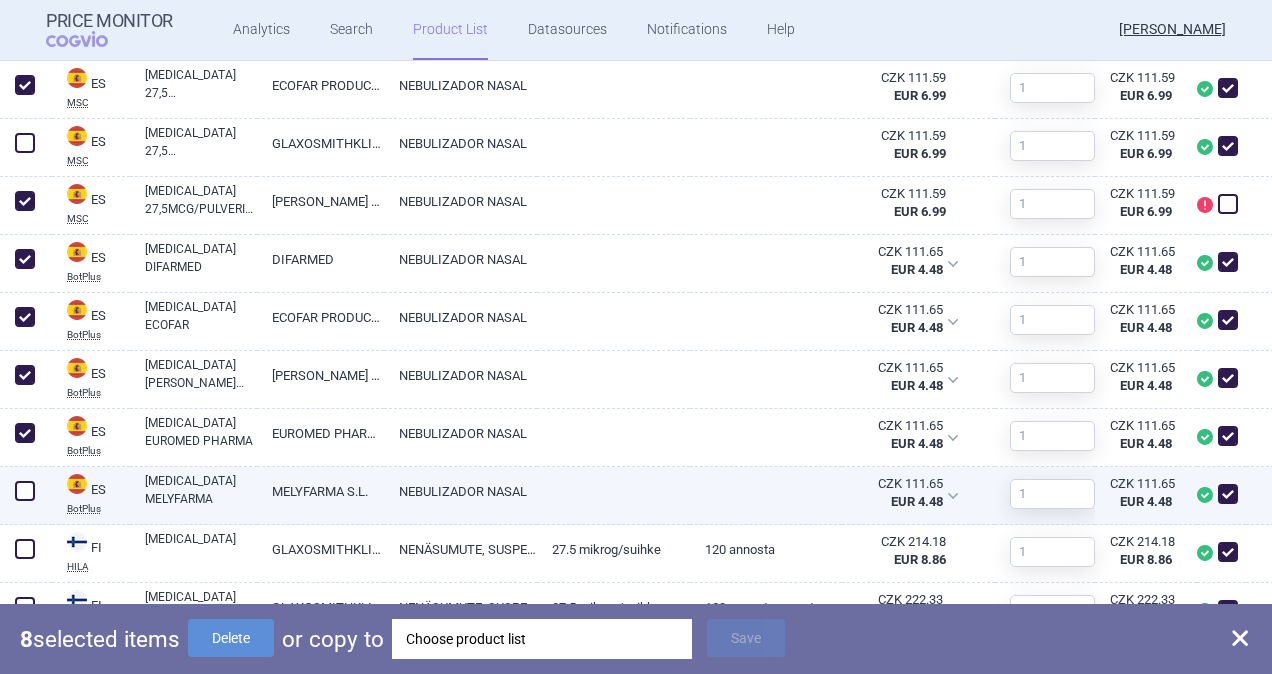 click at bounding box center [25, 491] 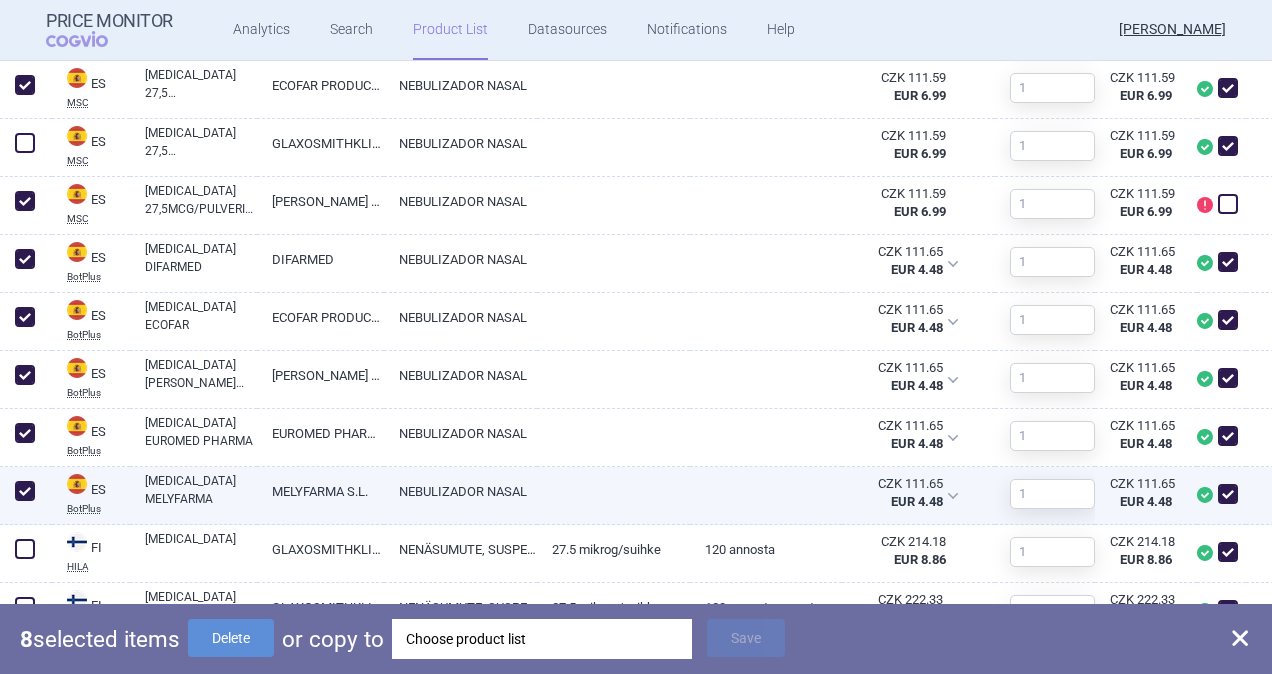 checkbox on "true" 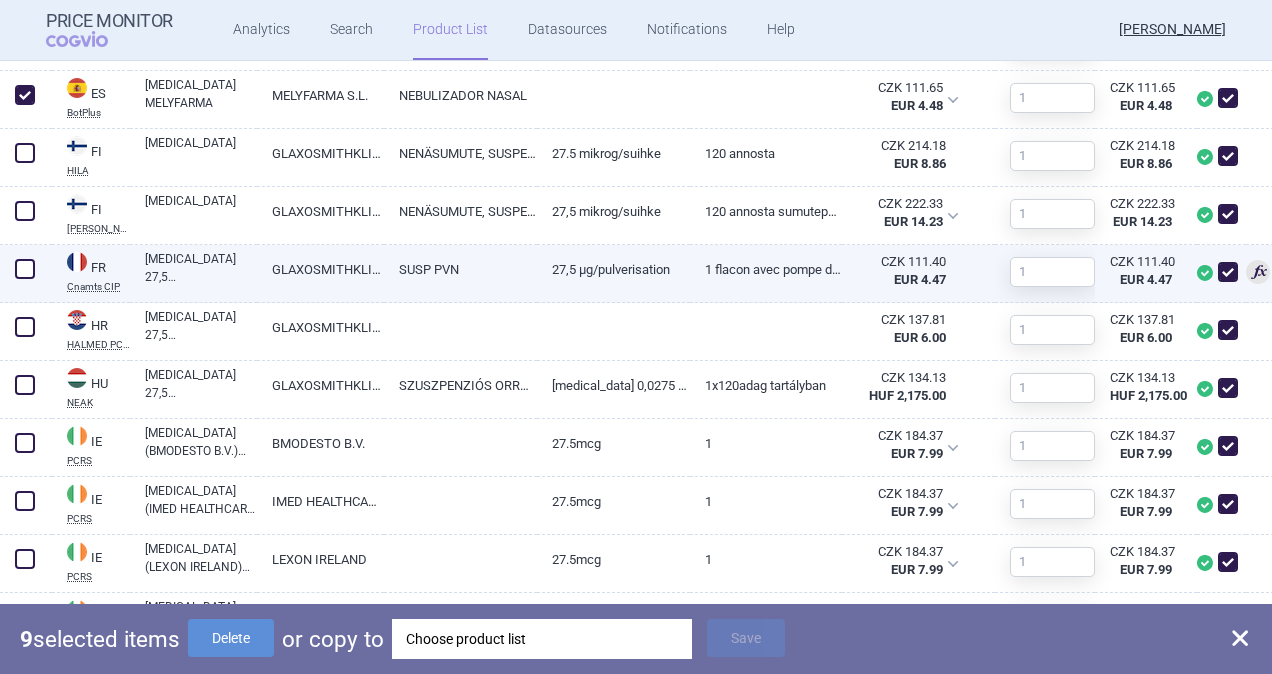 scroll, scrollTop: 1600, scrollLeft: 0, axis: vertical 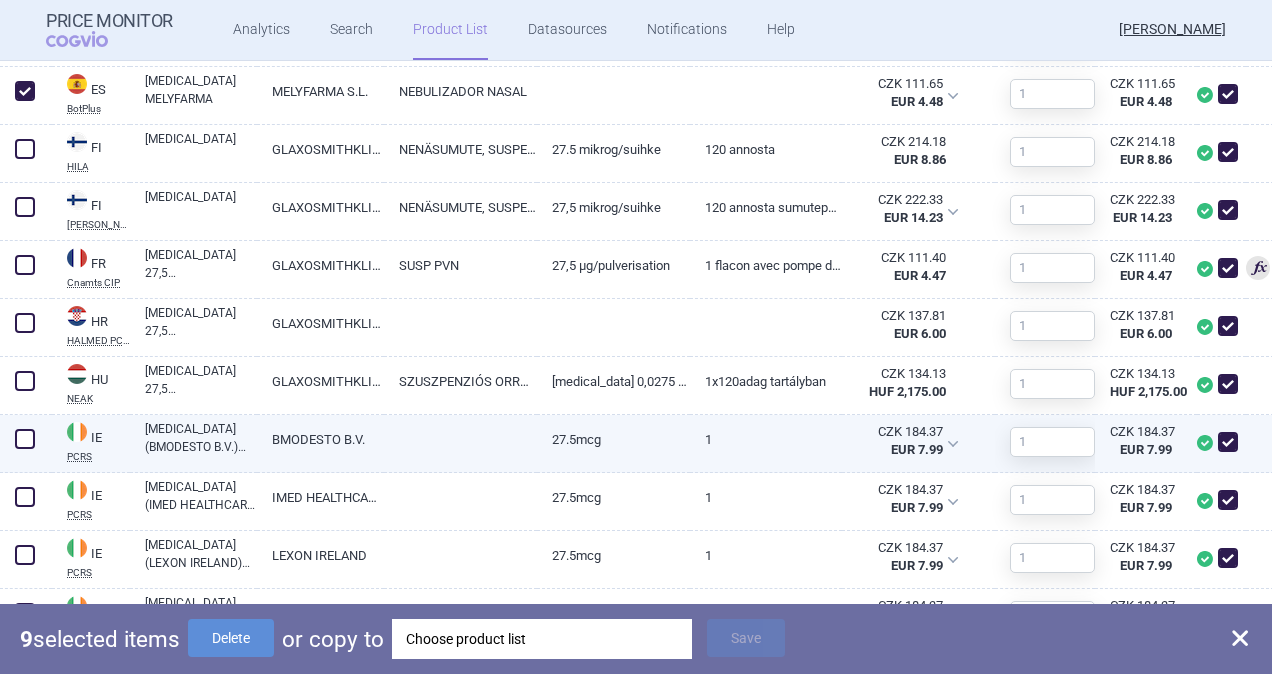 click at bounding box center (25, 439) 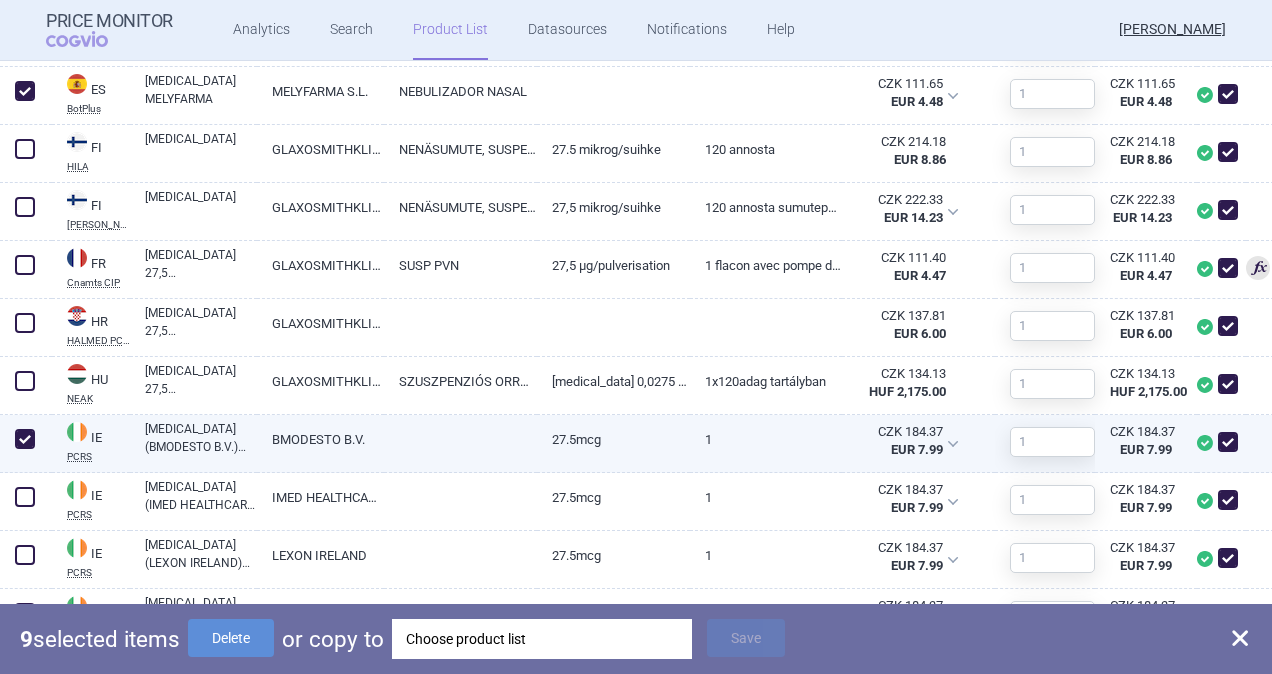 checkbox on "true" 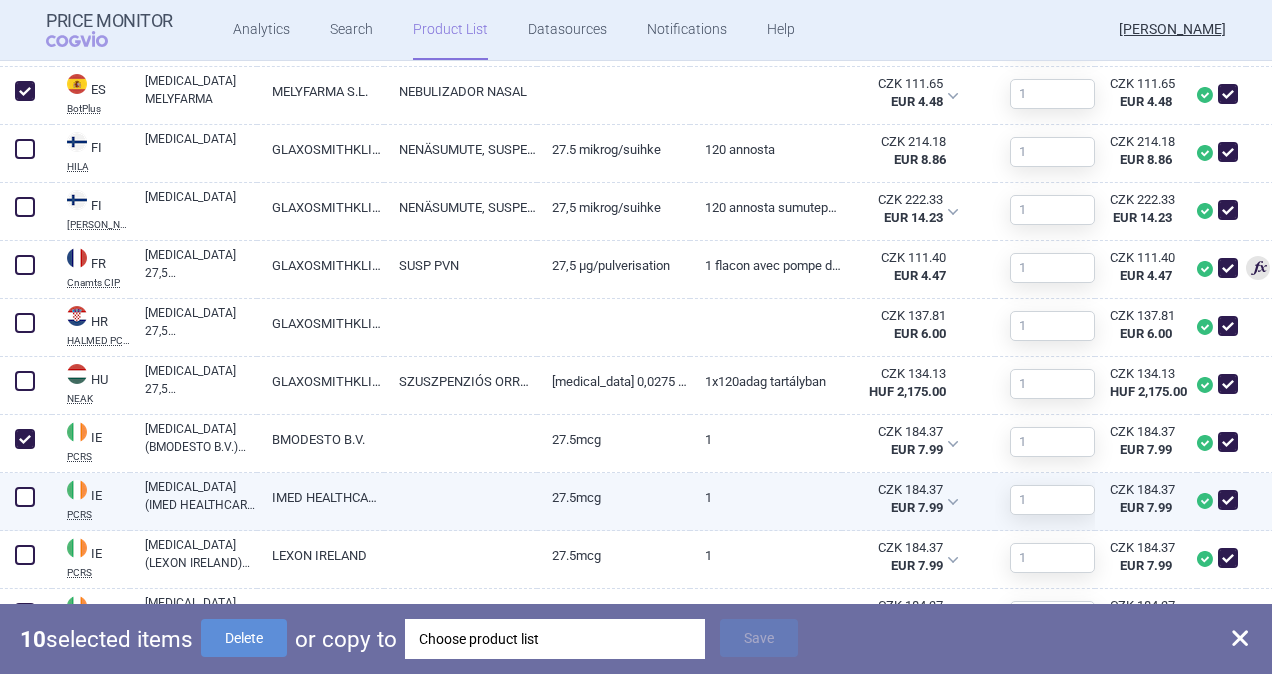 click at bounding box center (25, 497) 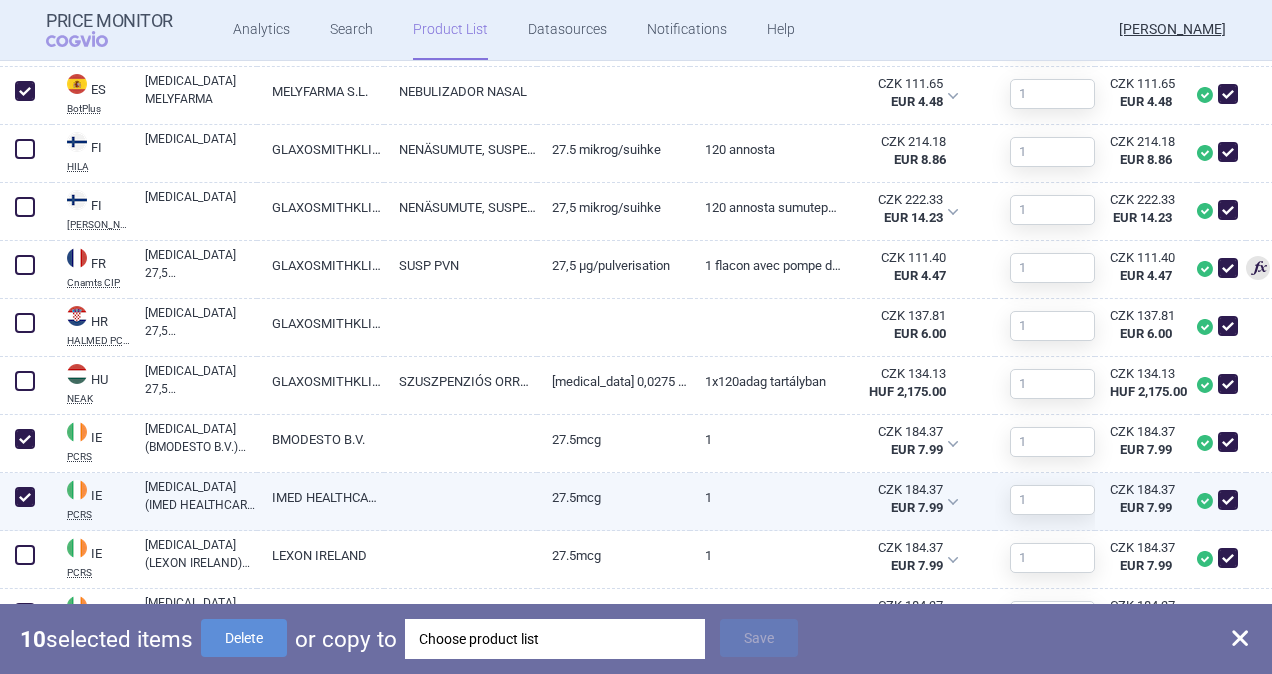 checkbox on "true" 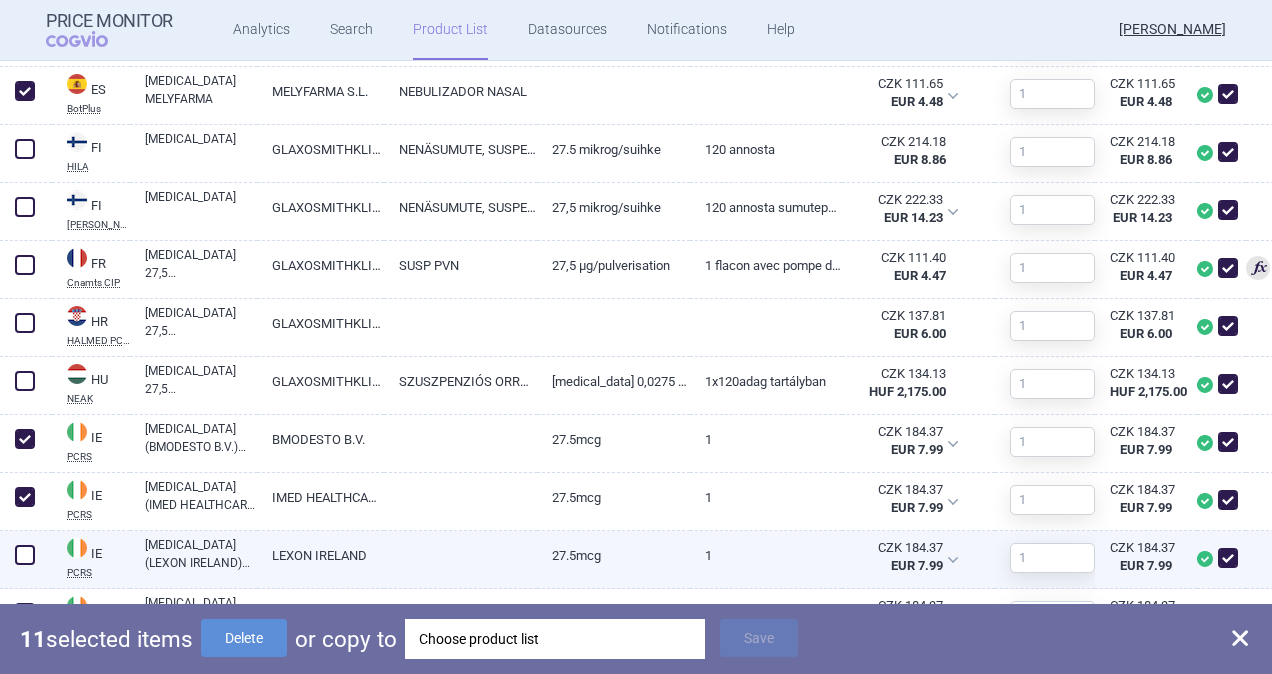 click at bounding box center (25, 555) 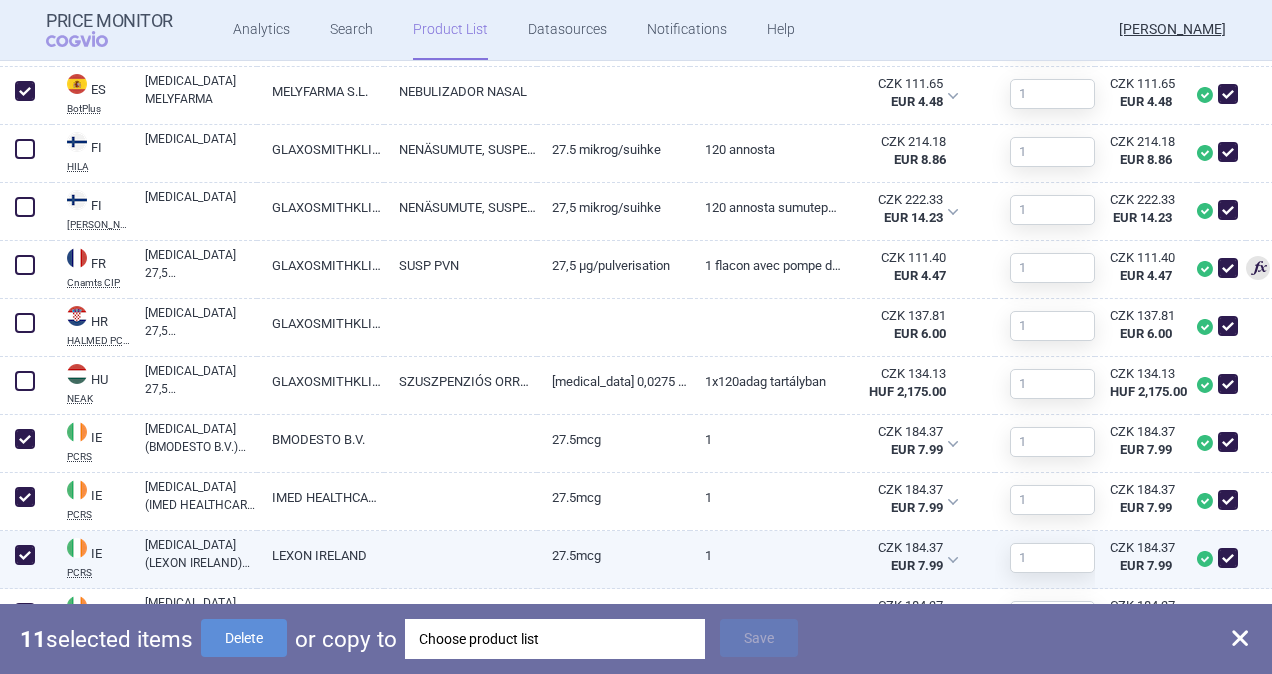 checkbox on "true" 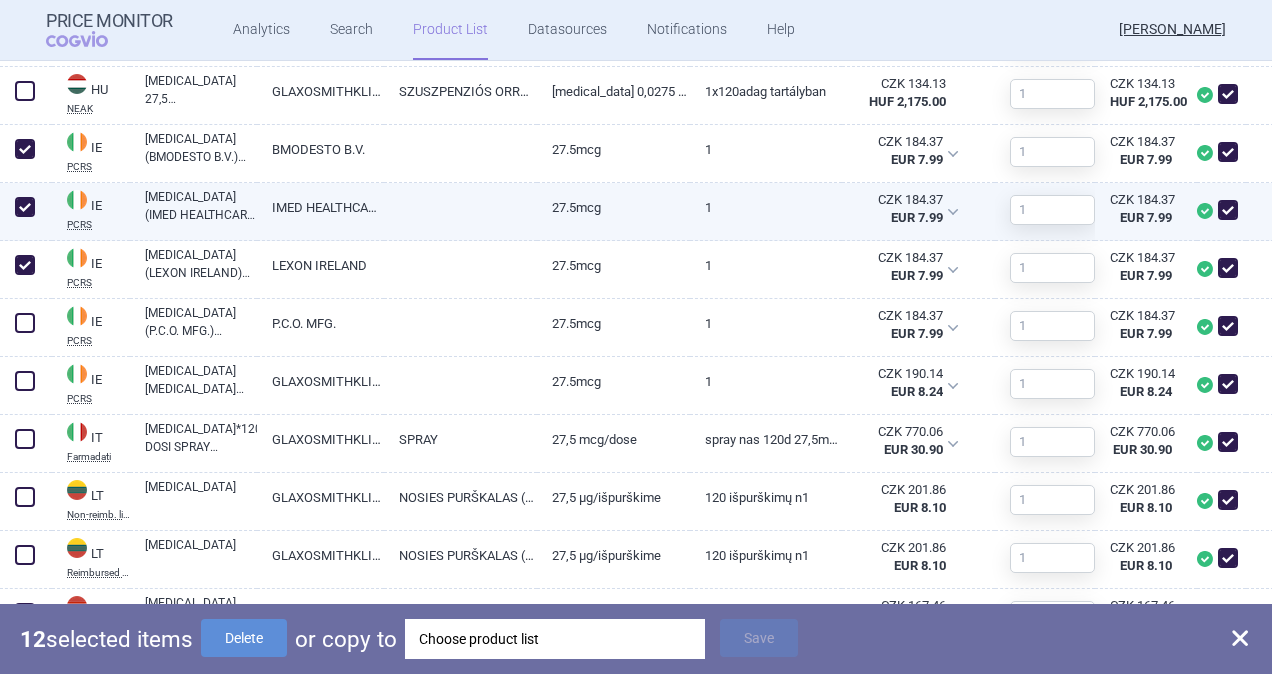 scroll, scrollTop: 1900, scrollLeft: 0, axis: vertical 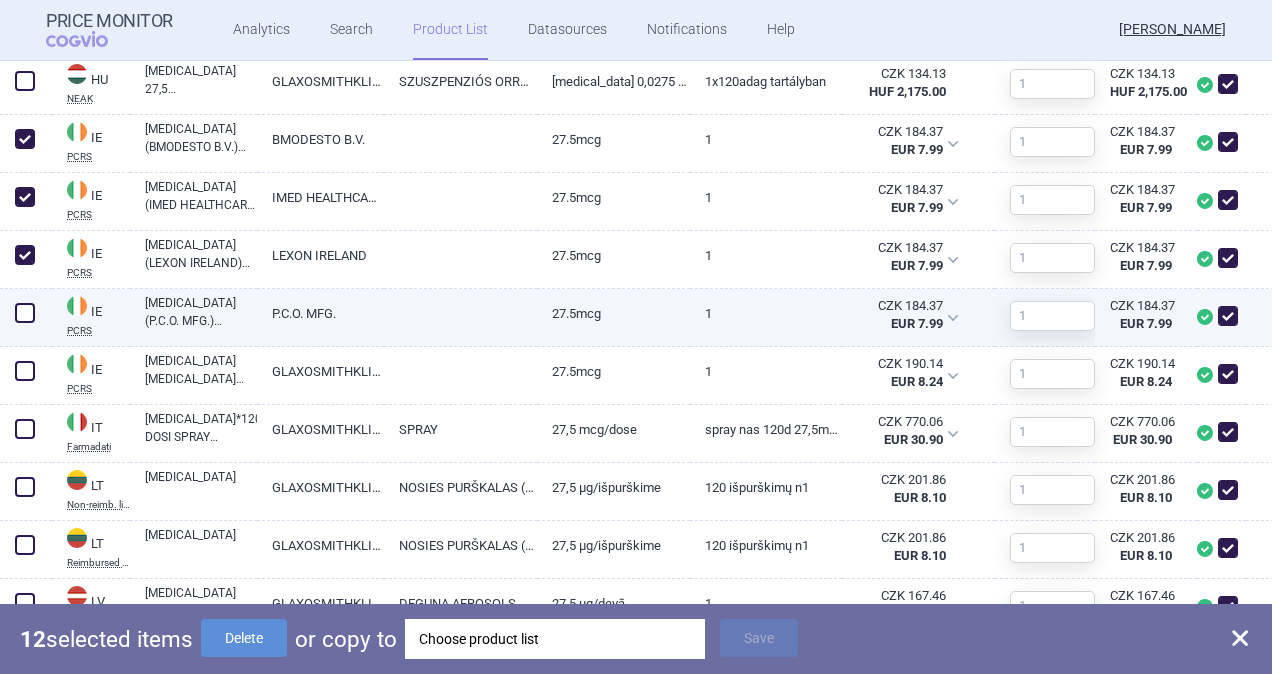 click at bounding box center (25, 313) 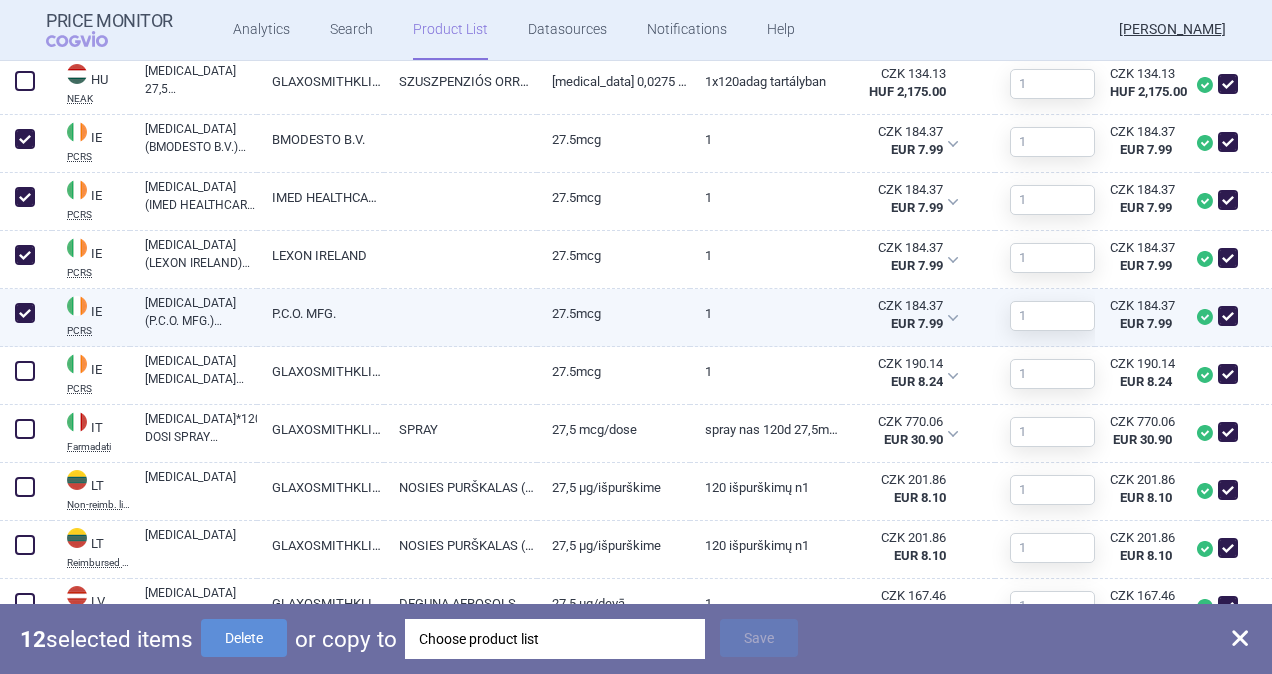 checkbox on "true" 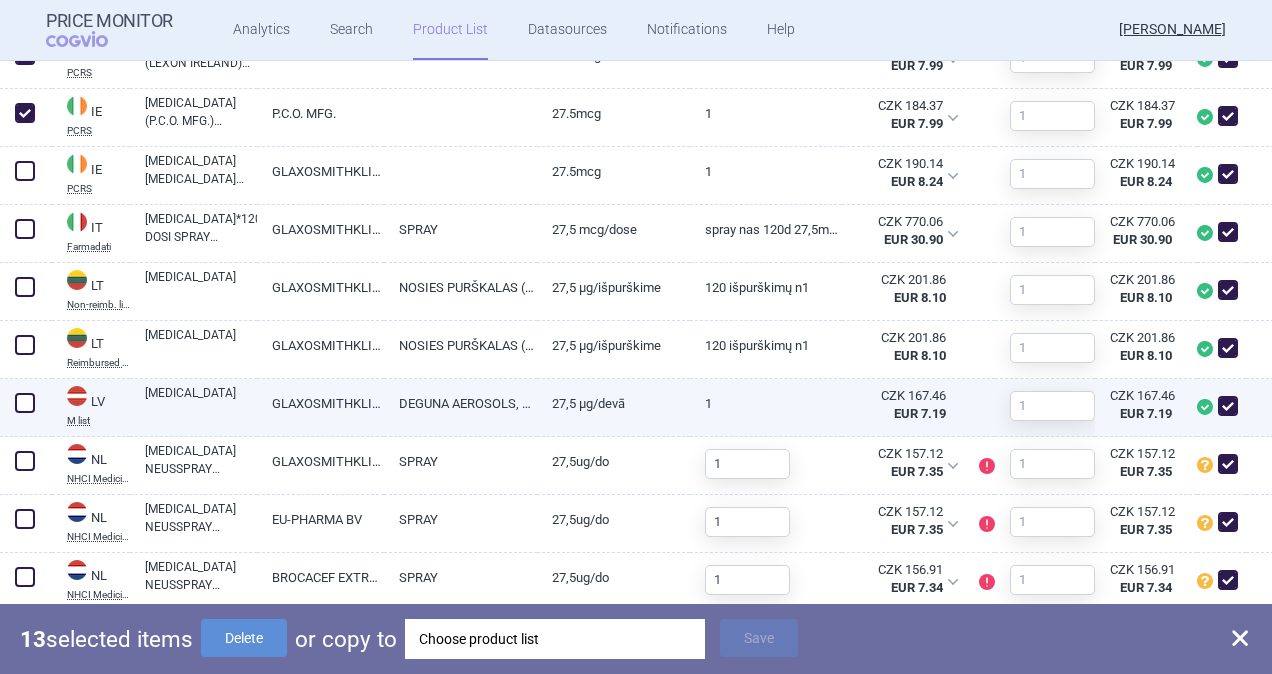 scroll, scrollTop: 2200, scrollLeft: 0, axis: vertical 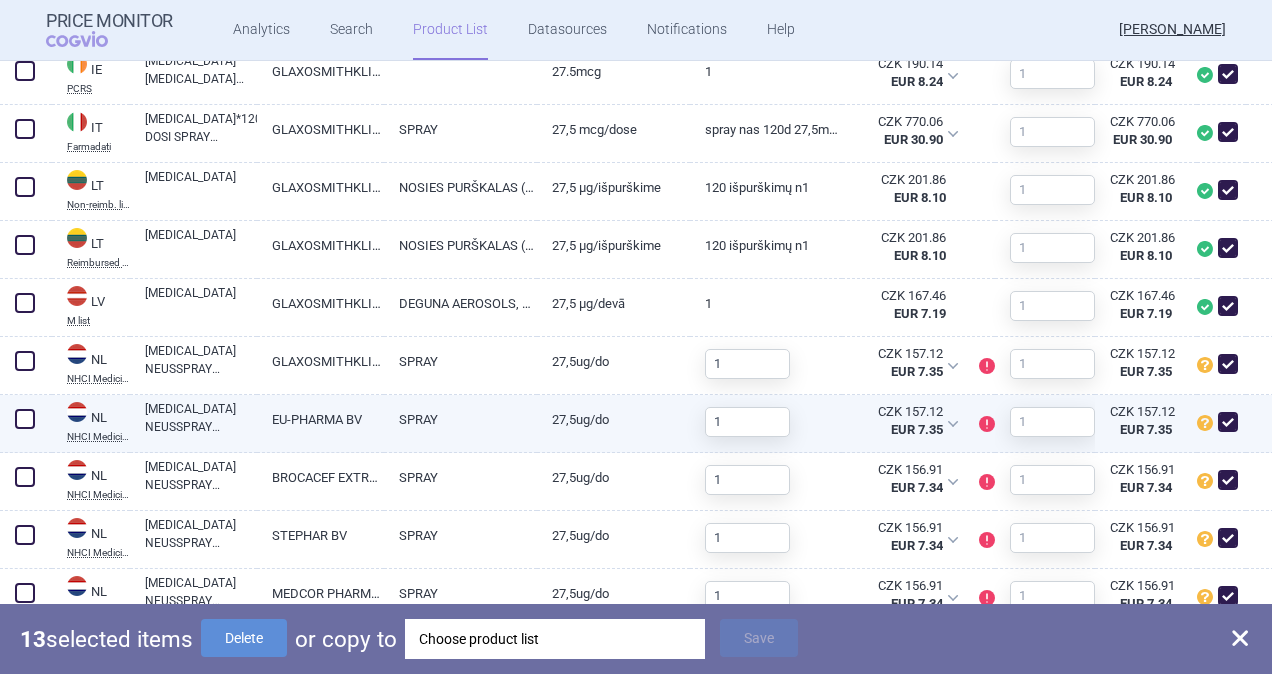 click at bounding box center (25, 419) 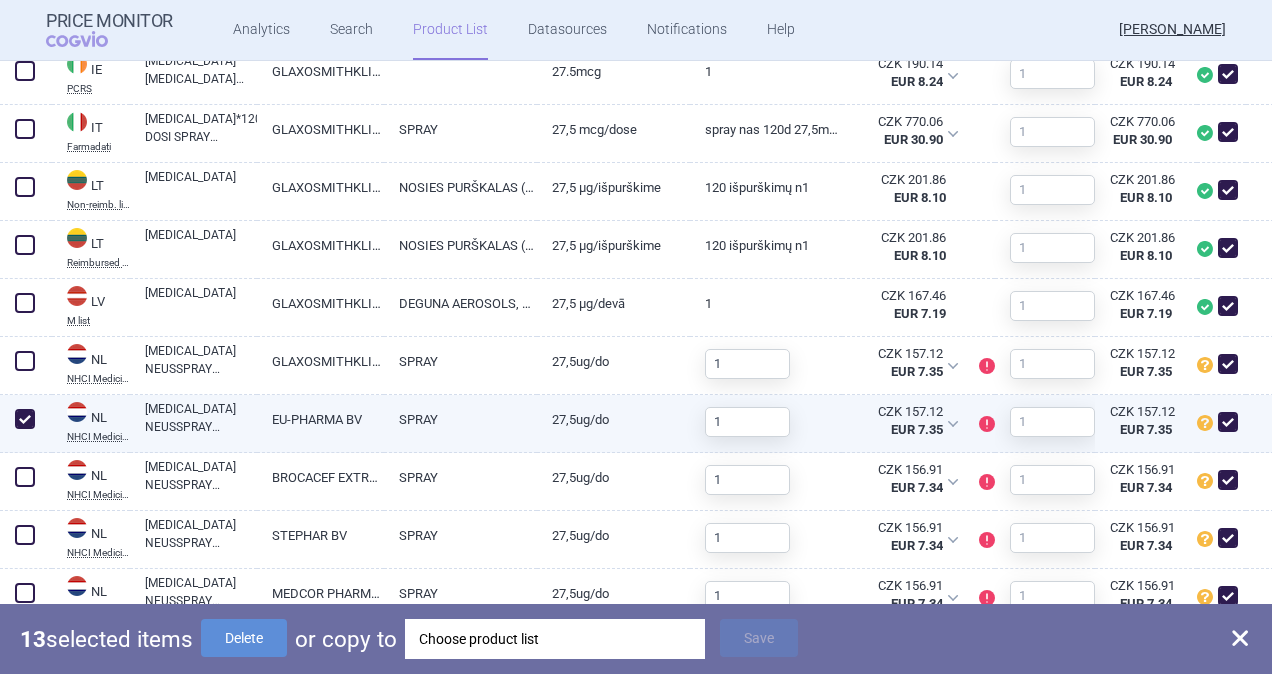 checkbox on "true" 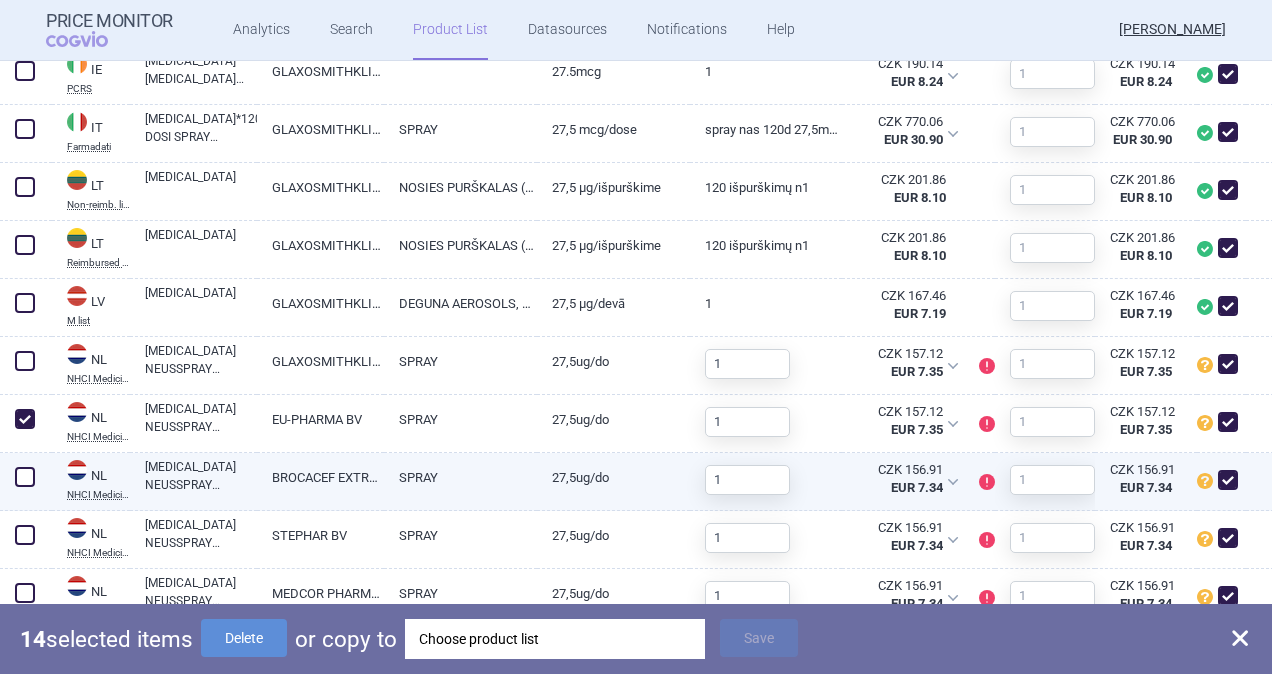 click at bounding box center (25, 477) 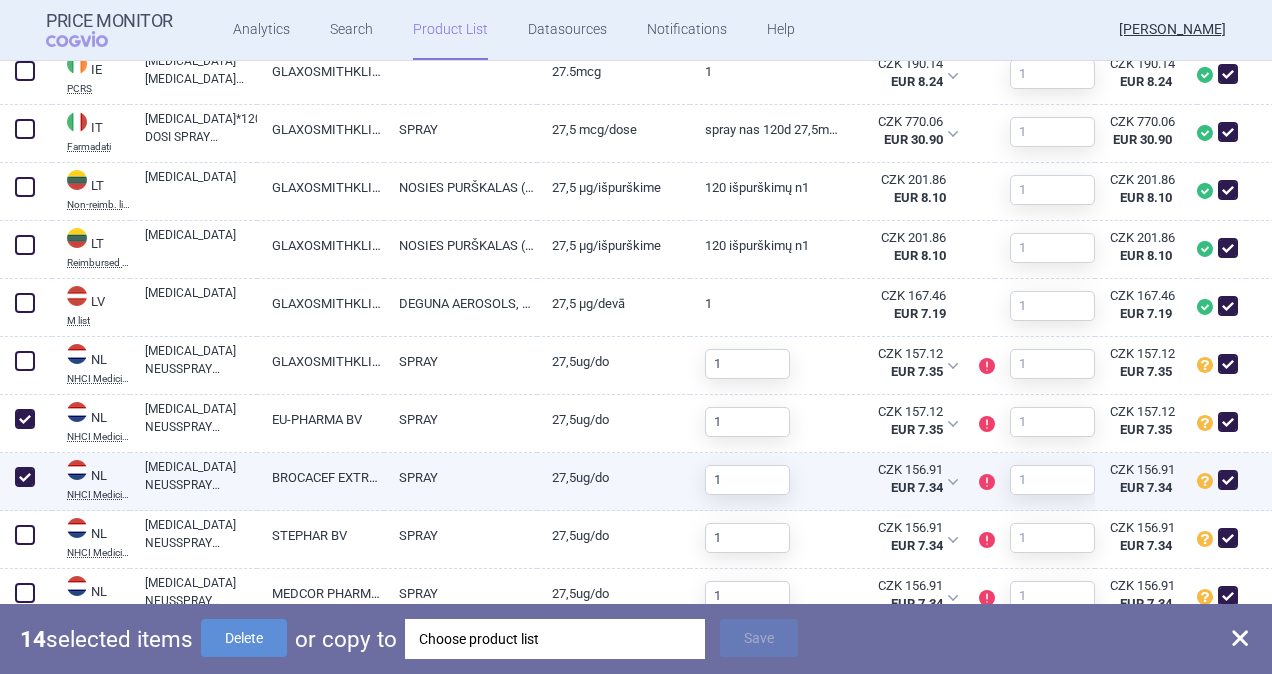 checkbox on "true" 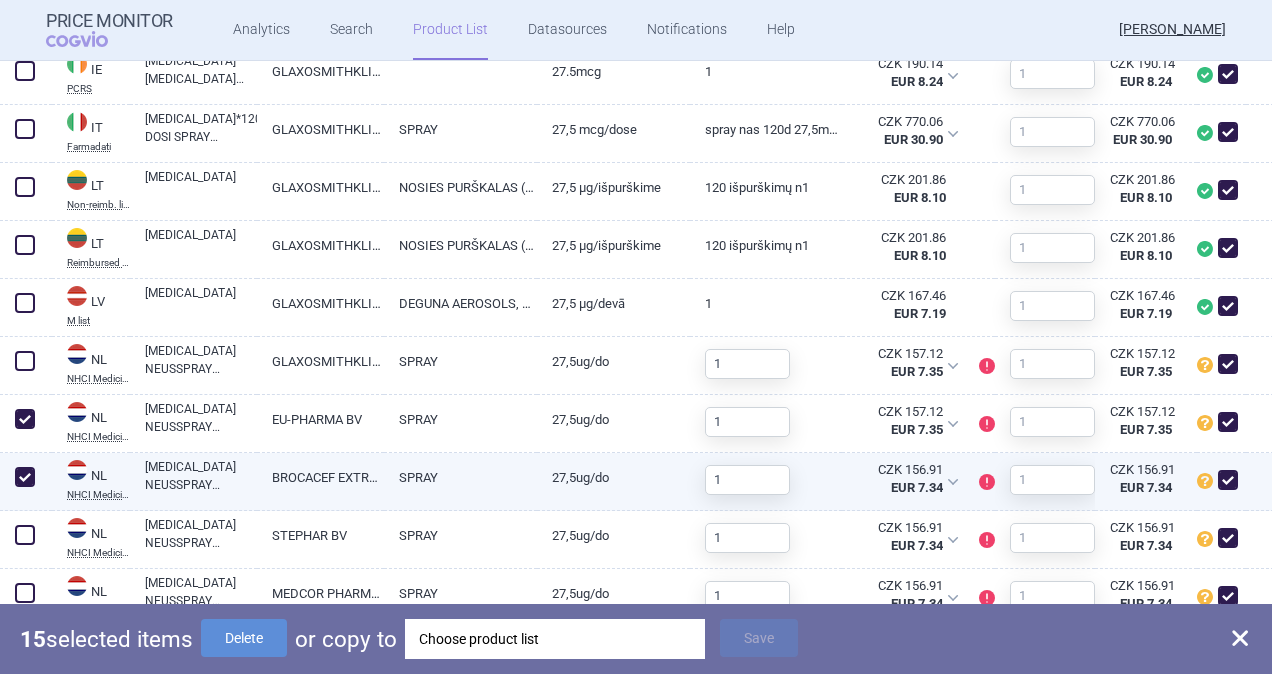 drag, startPoint x: 29, startPoint y: 530, endPoint x: 176, endPoint y: 473, distance: 157.6642 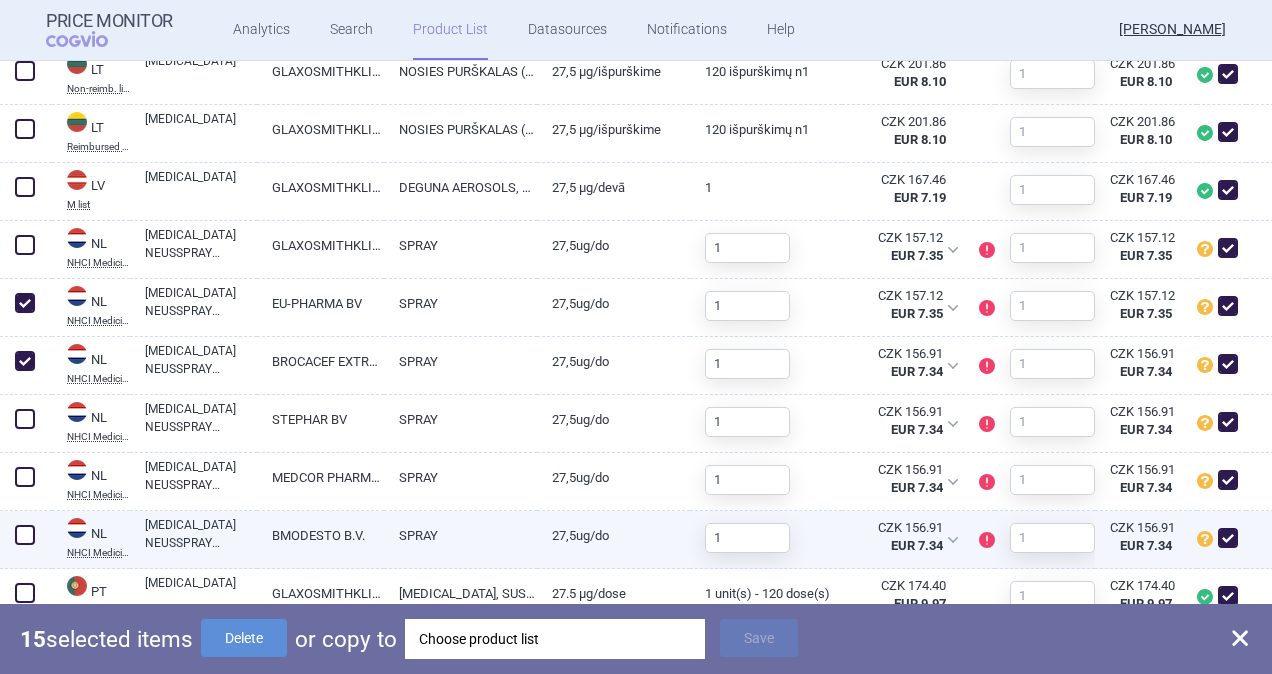 scroll, scrollTop: 2400, scrollLeft: 0, axis: vertical 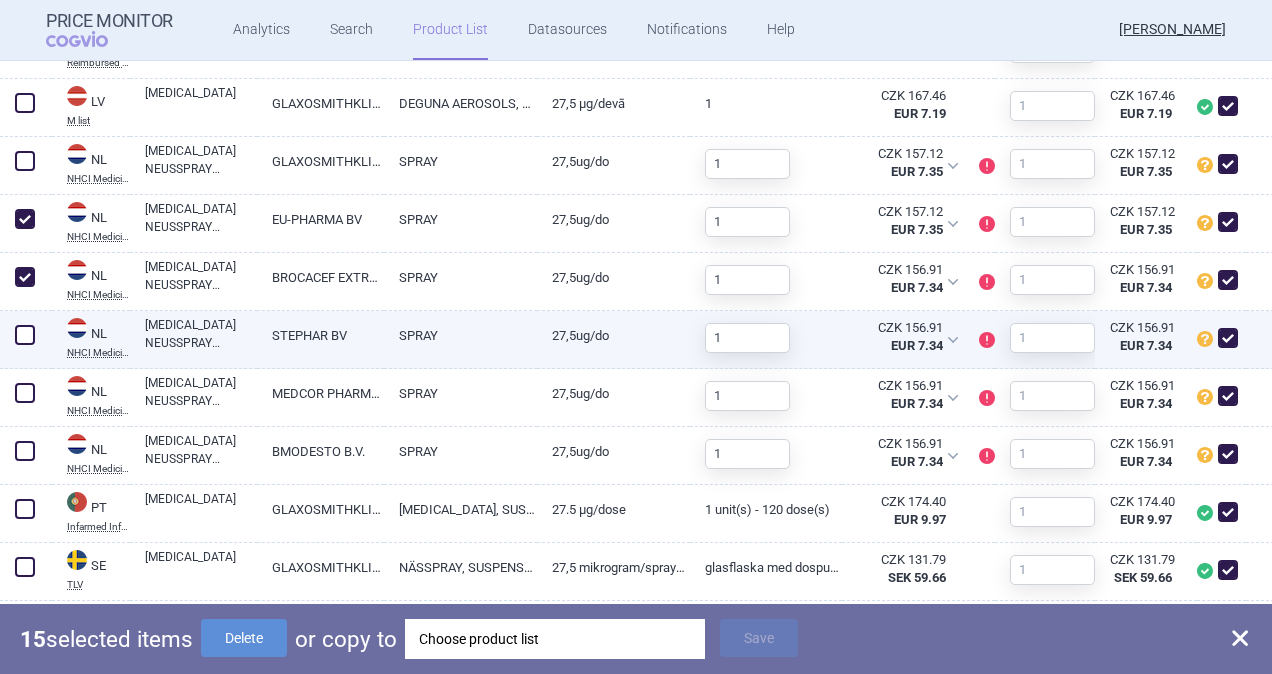drag, startPoint x: 24, startPoint y: 334, endPoint x: 32, endPoint y: 366, distance: 32.984844 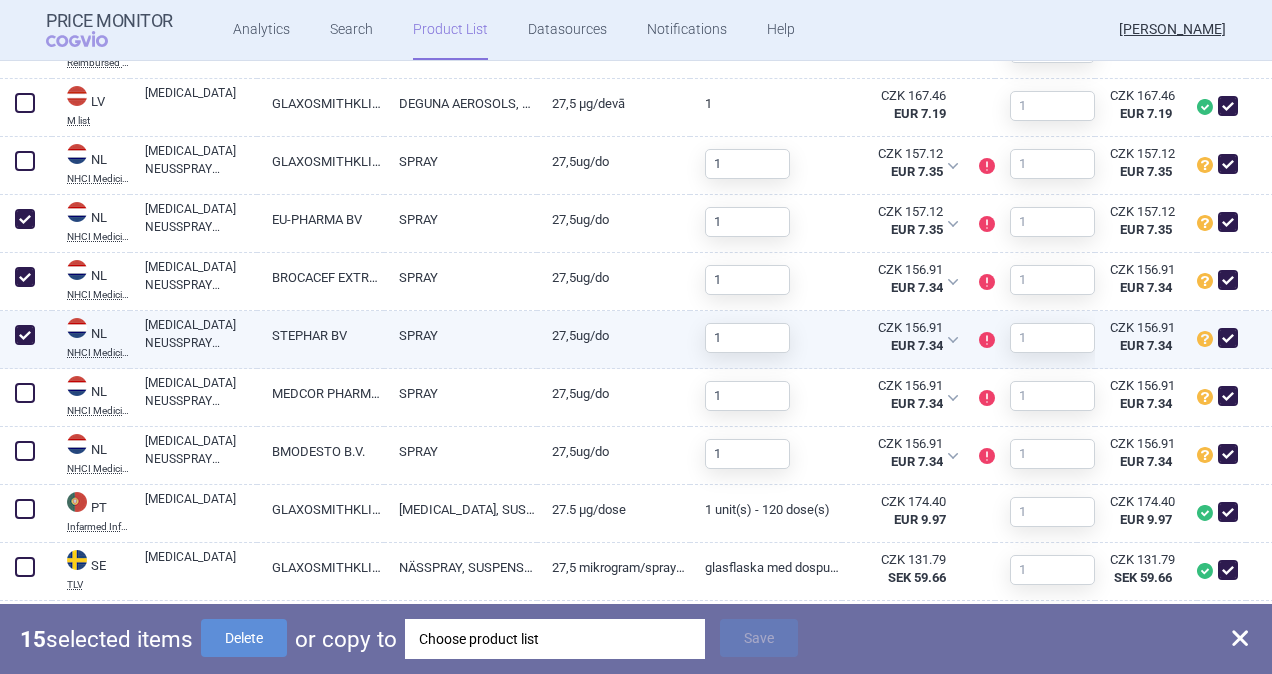 checkbox on "true" 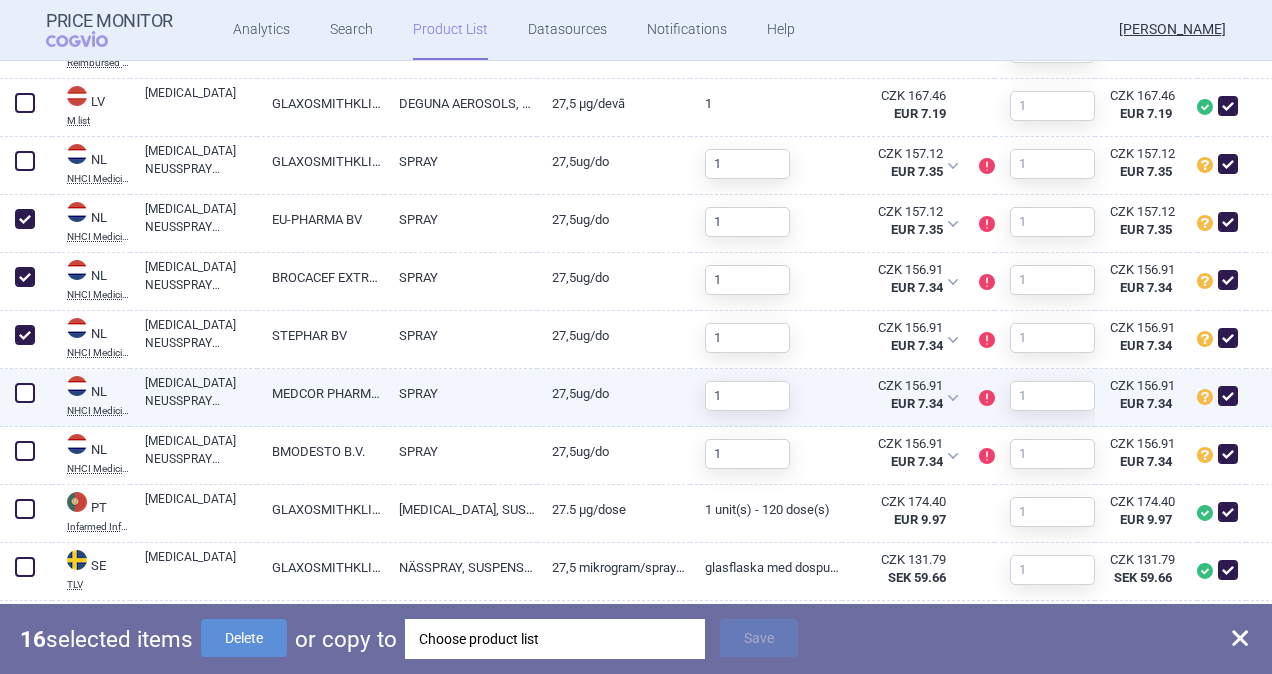 click at bounding box center (25, 393) 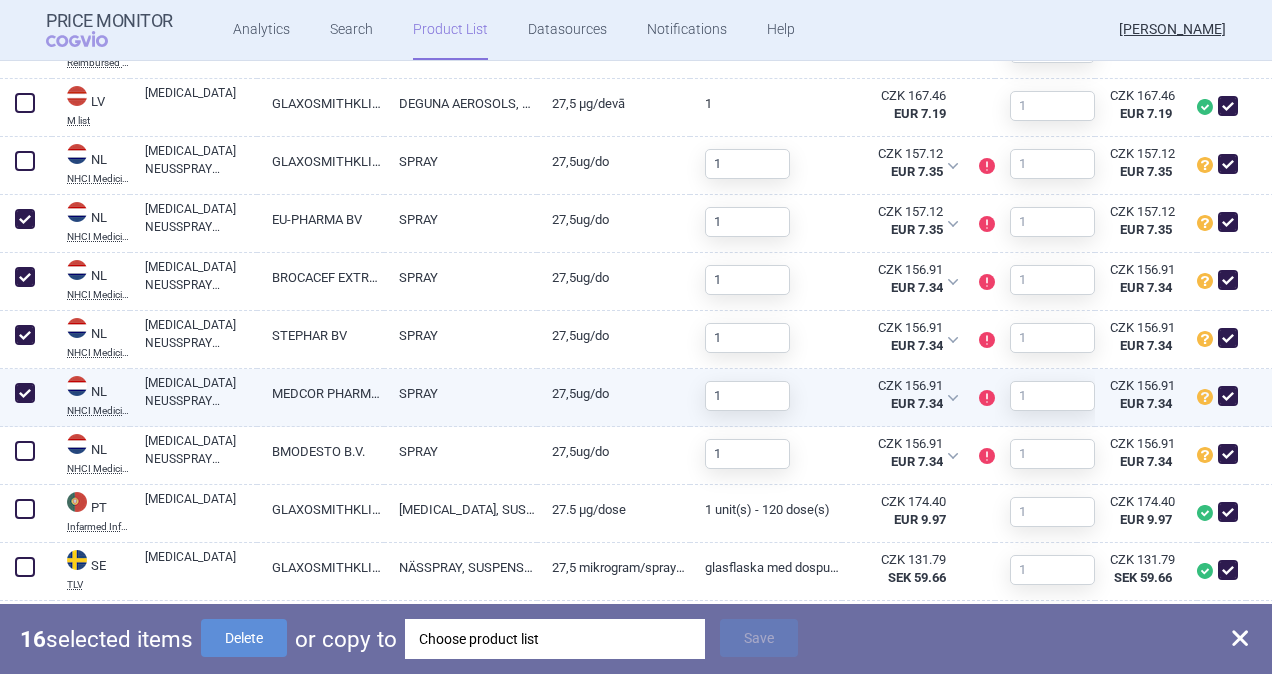 checkbox on "true" 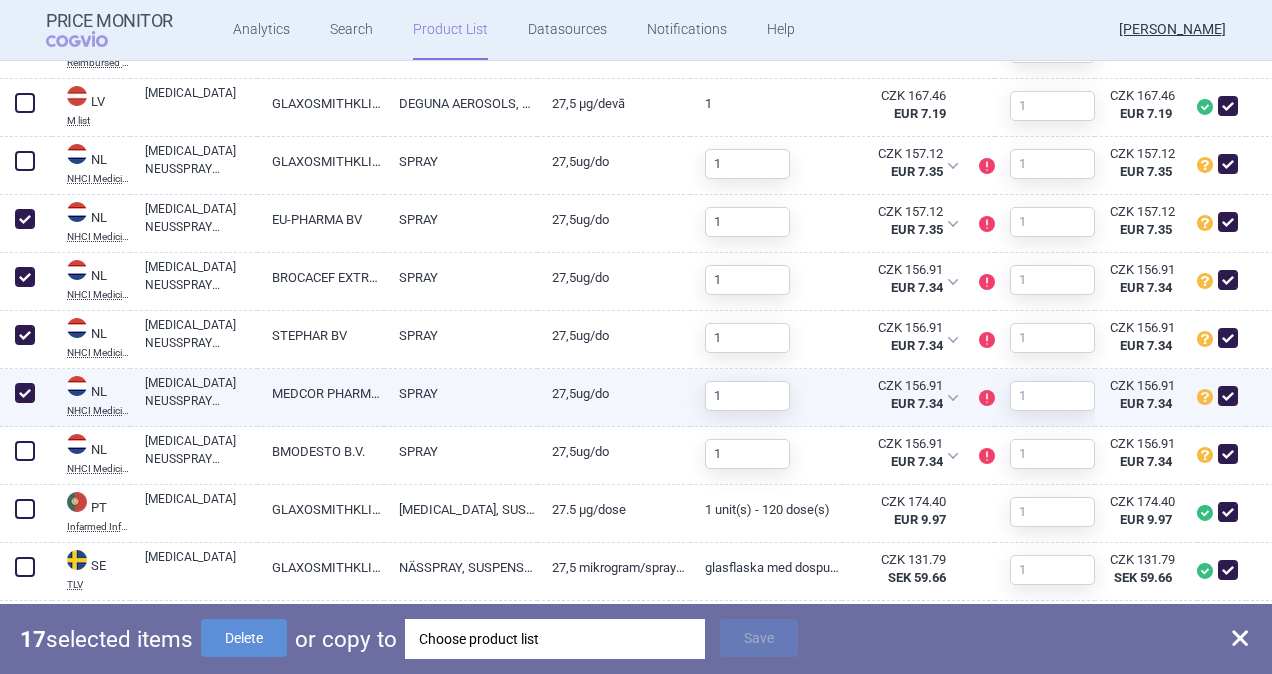 drag, startPoint x: 22, startPoint y: 442, endPoint x: 208, endPoint y: 406, distance: 189.45184 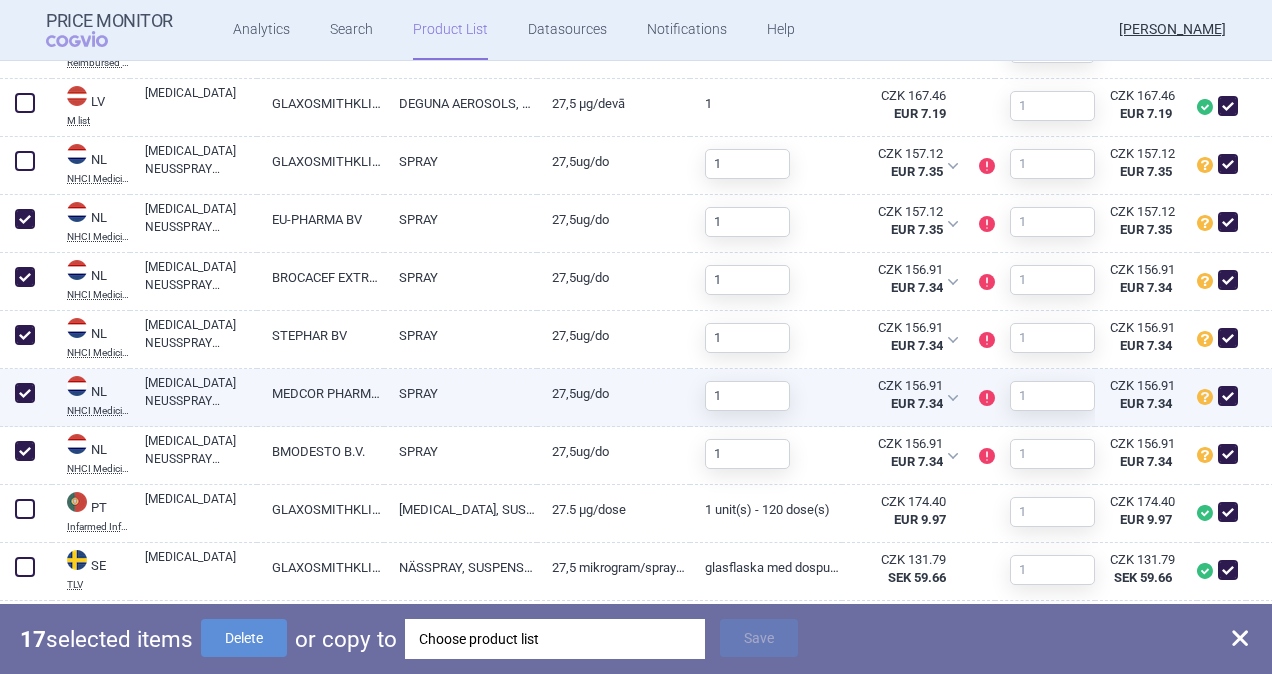 checkbox on "true" 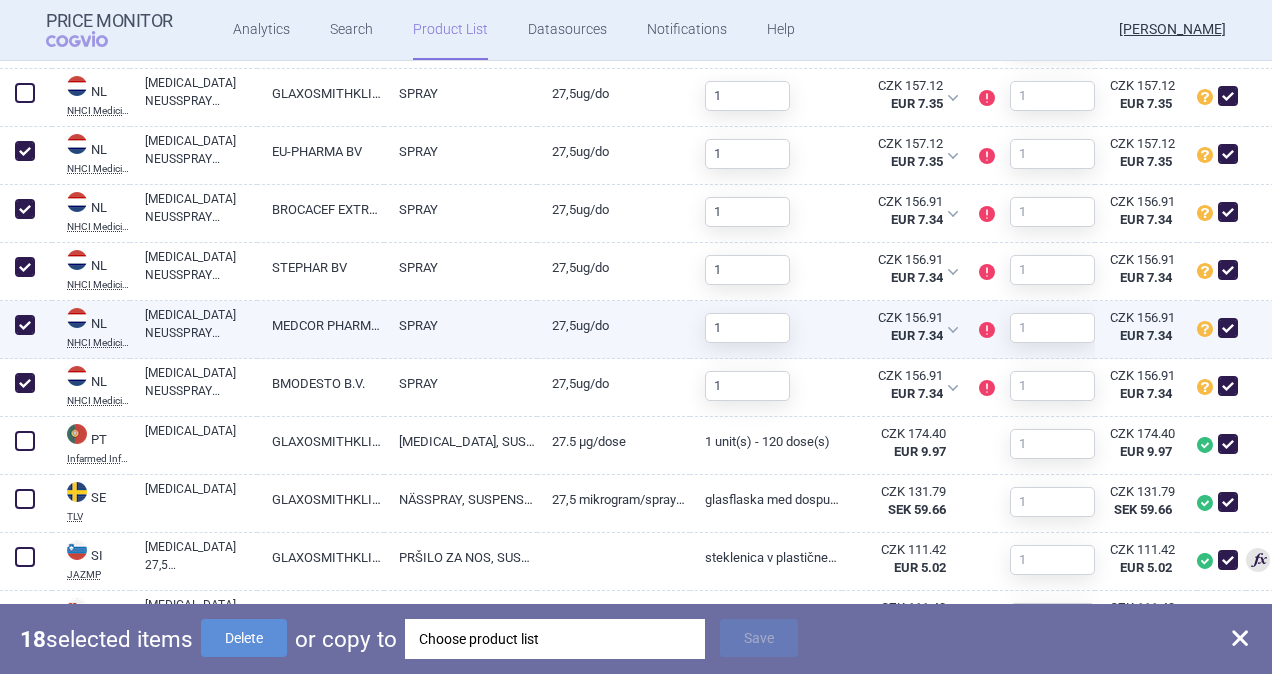 scroll, scrollTop: 2530, scrollLeft: 0, axis: vertical 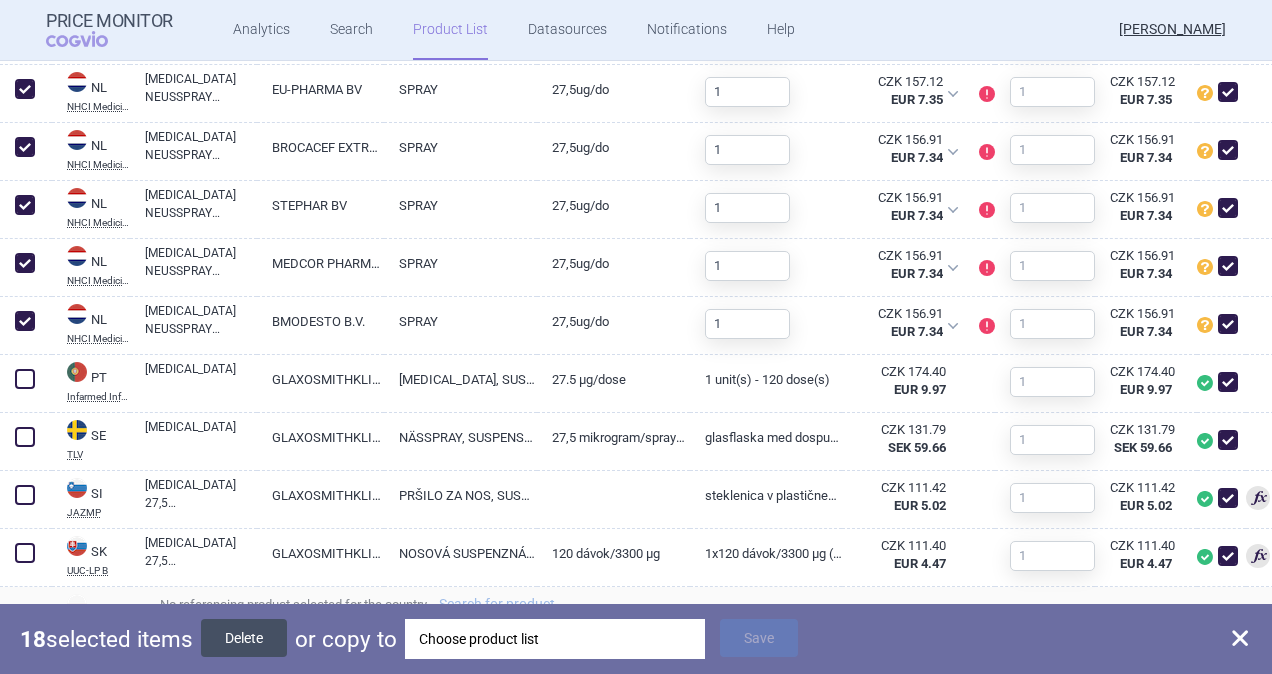 click on "Delete" at bounding box center (244, 638) 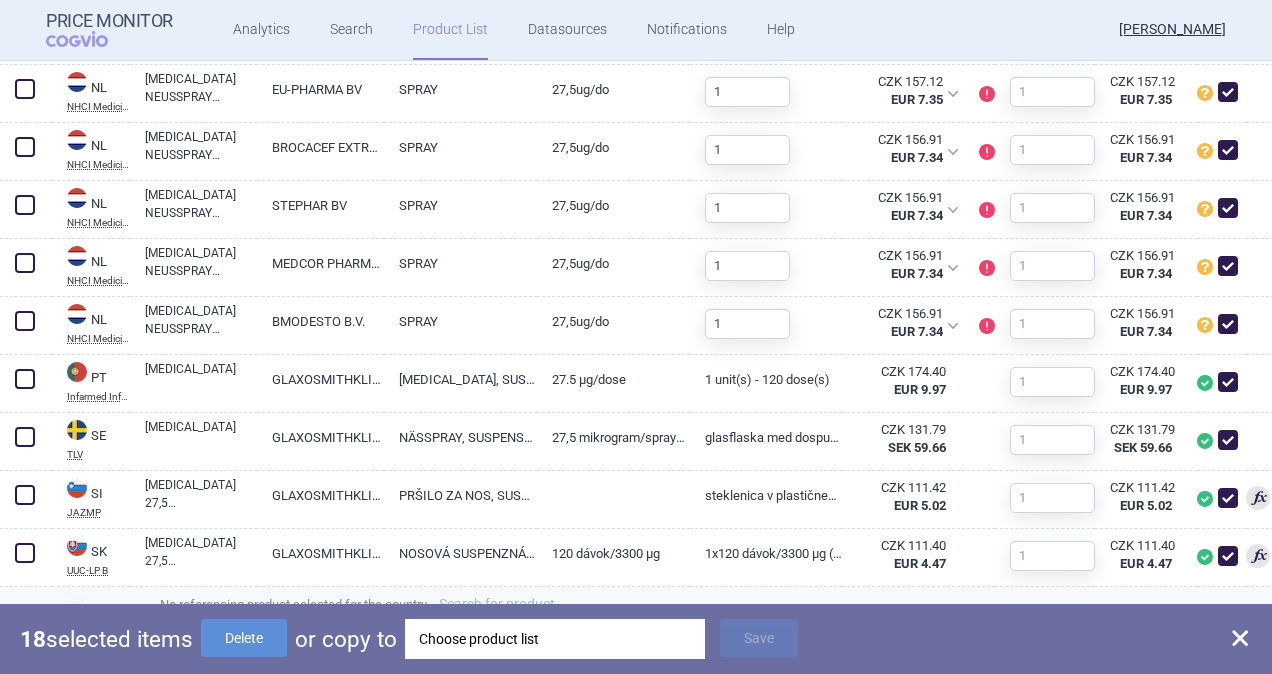 checkbox on "false" 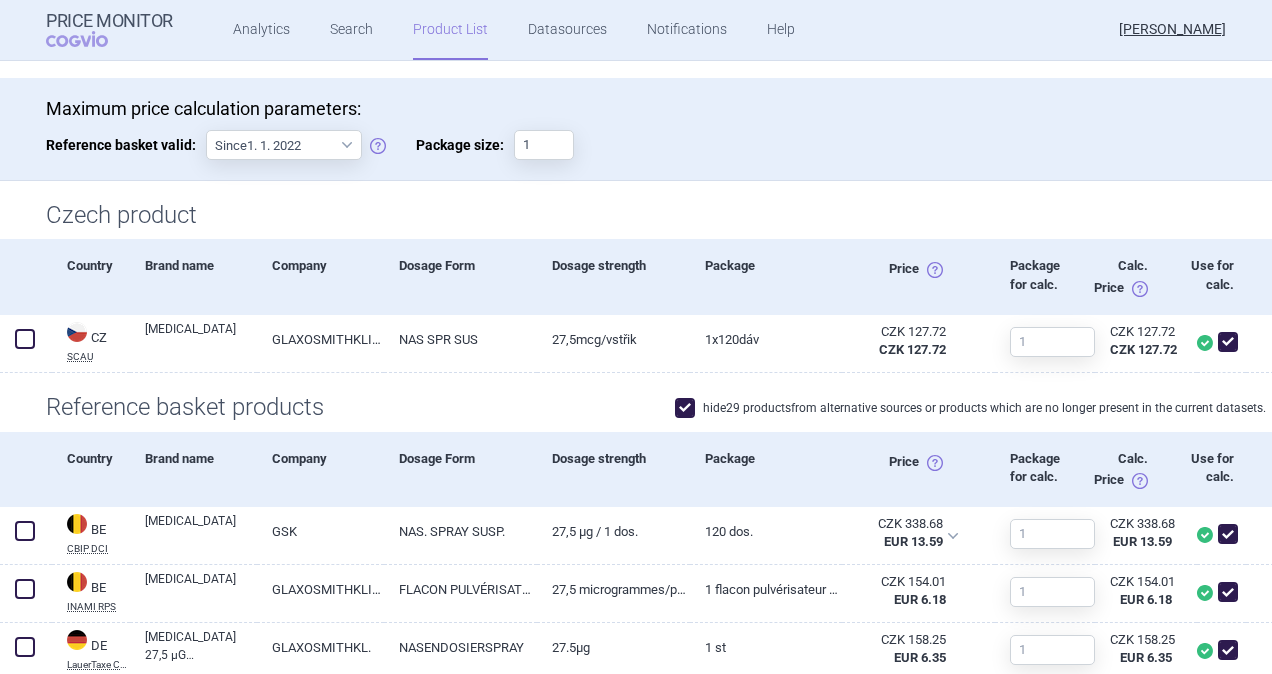 scroll, scrollTop: 0, scrollLeft: 0, axis: both 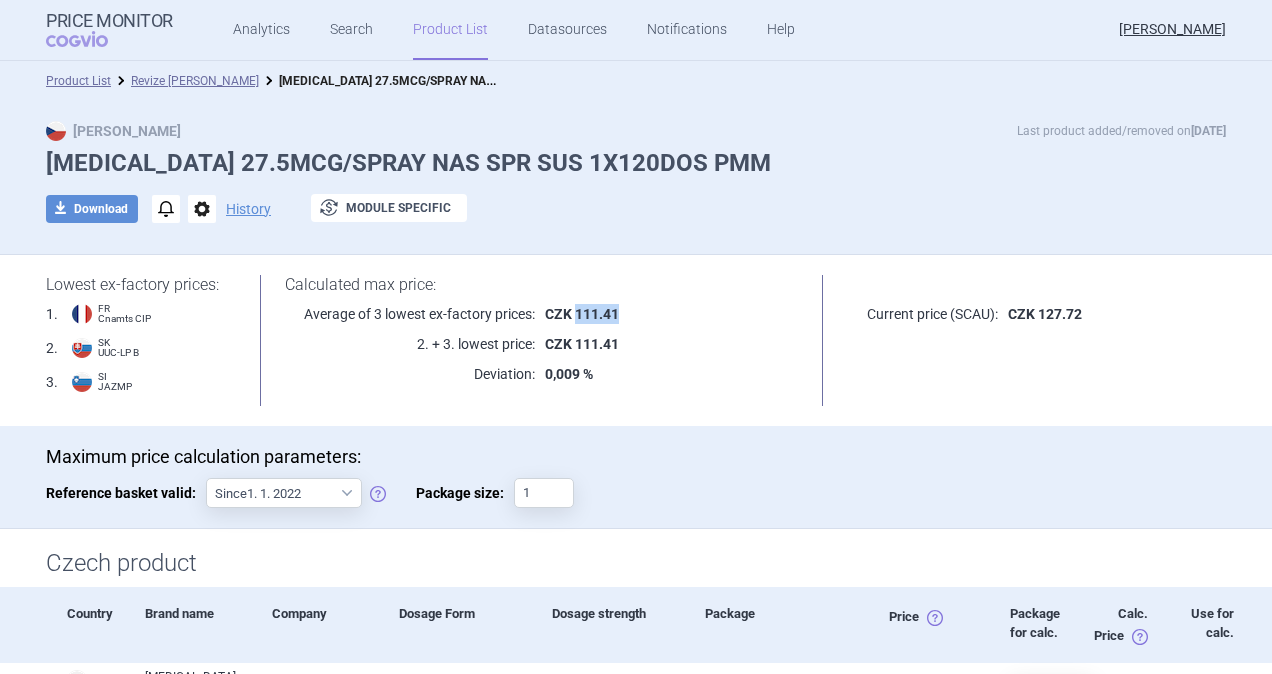 drag, startPoint x: 569, startPoint y: 311, endPoint x: 614, endPoint y: 318, distance: 45.54119 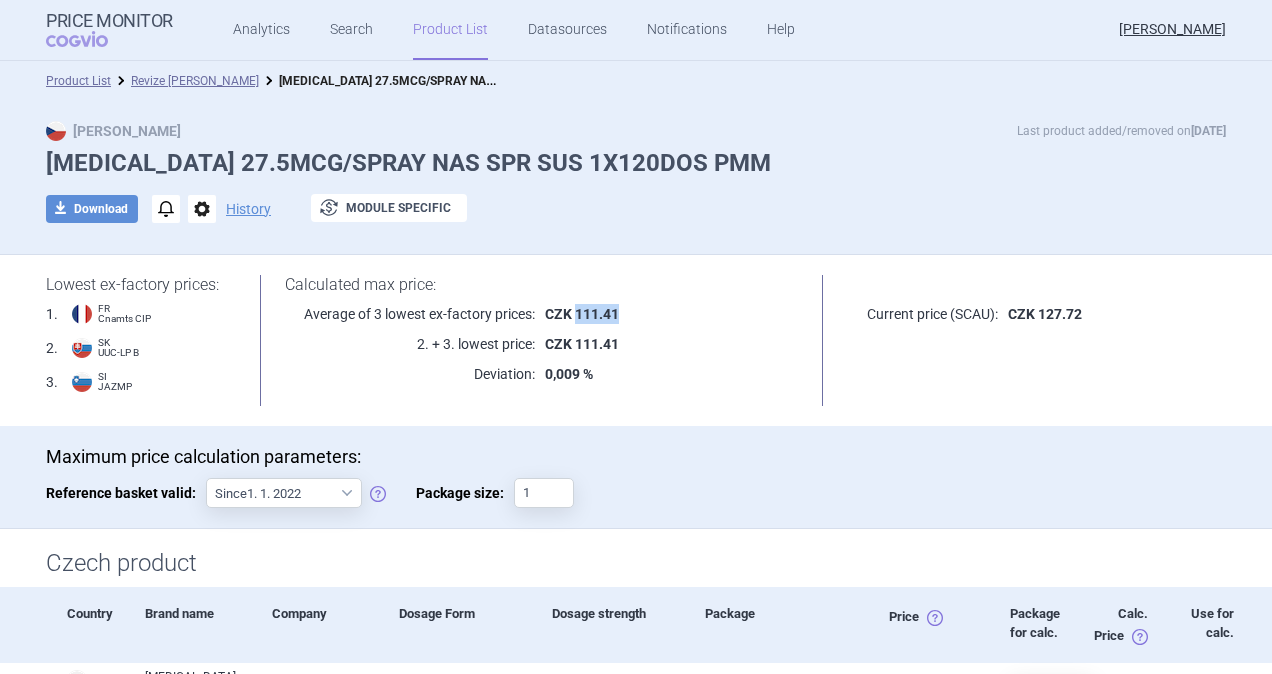 drag, startPoint x: 260, startPoint y: 28, endPoint x: 288, endPoint y: 52, distance: 36.878178 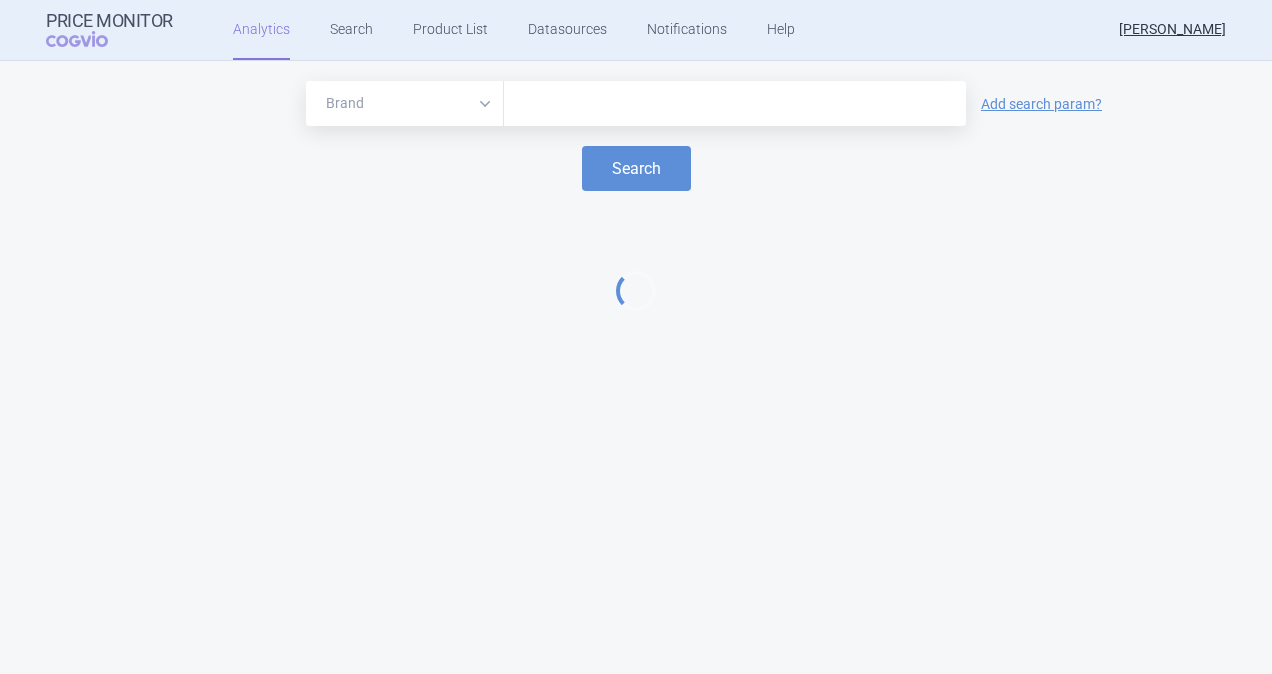 click at bounding box center [735, 104] 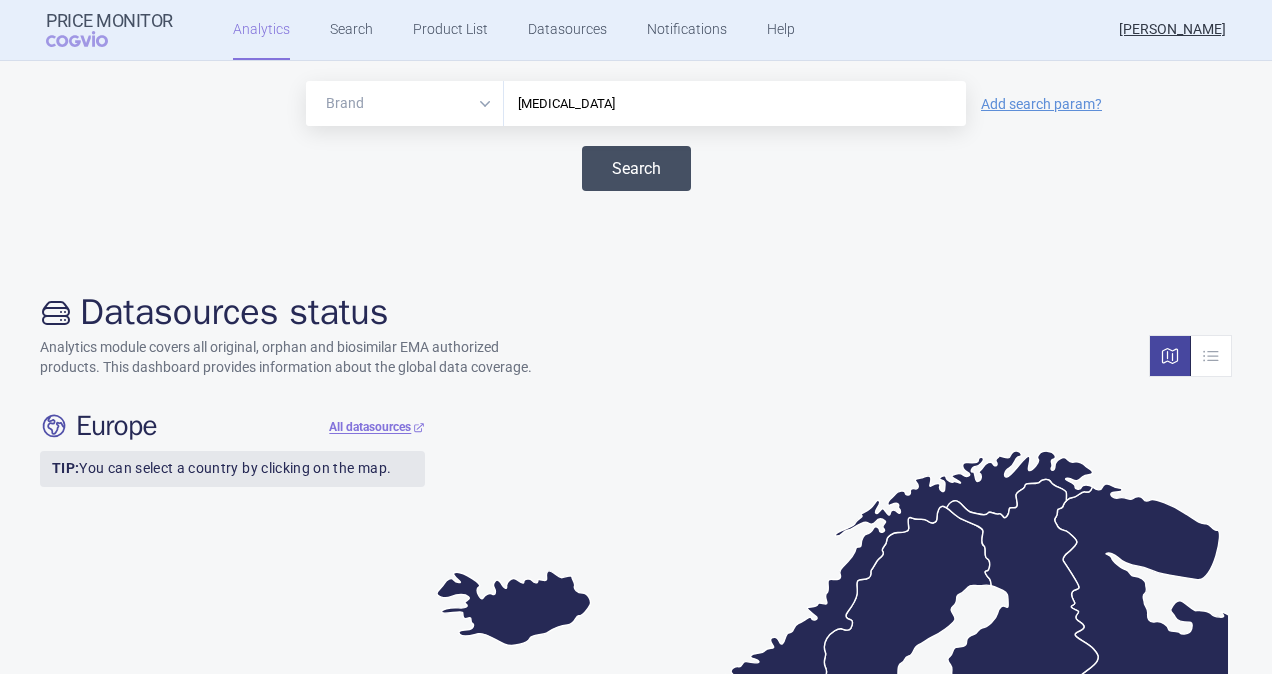 type on "[MEDICAL_DATA]" 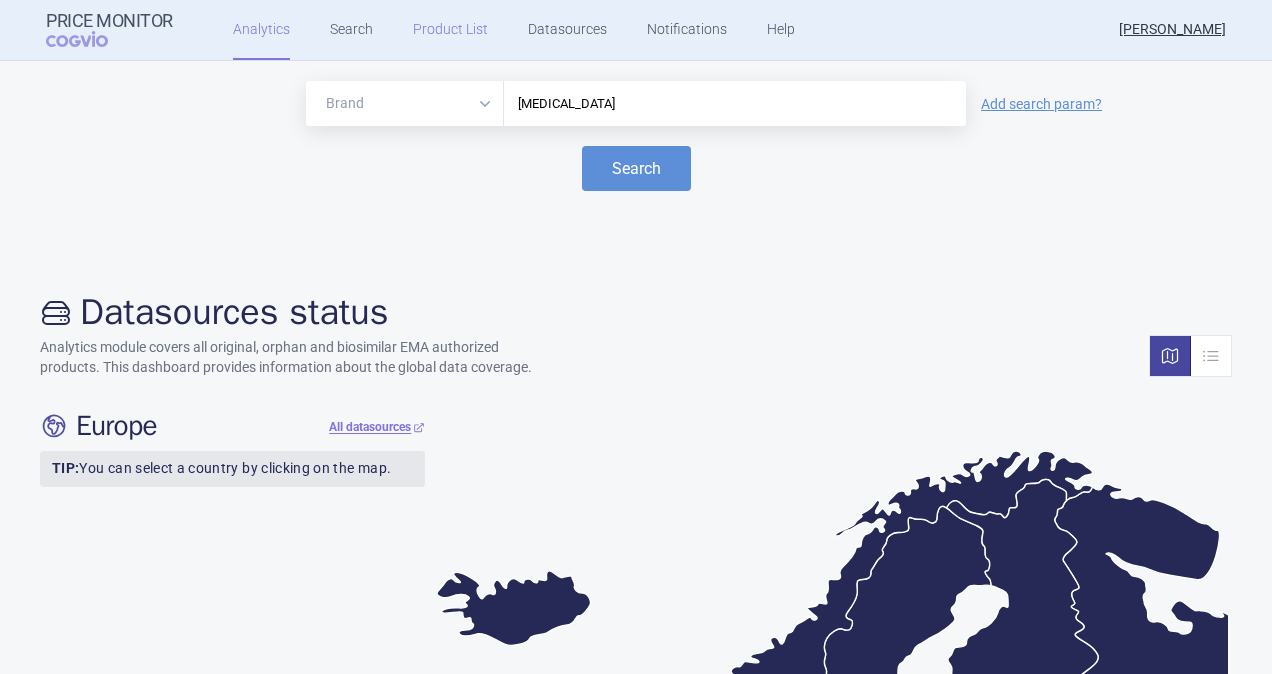 click on "Product List" at bounding box center (450, 30) 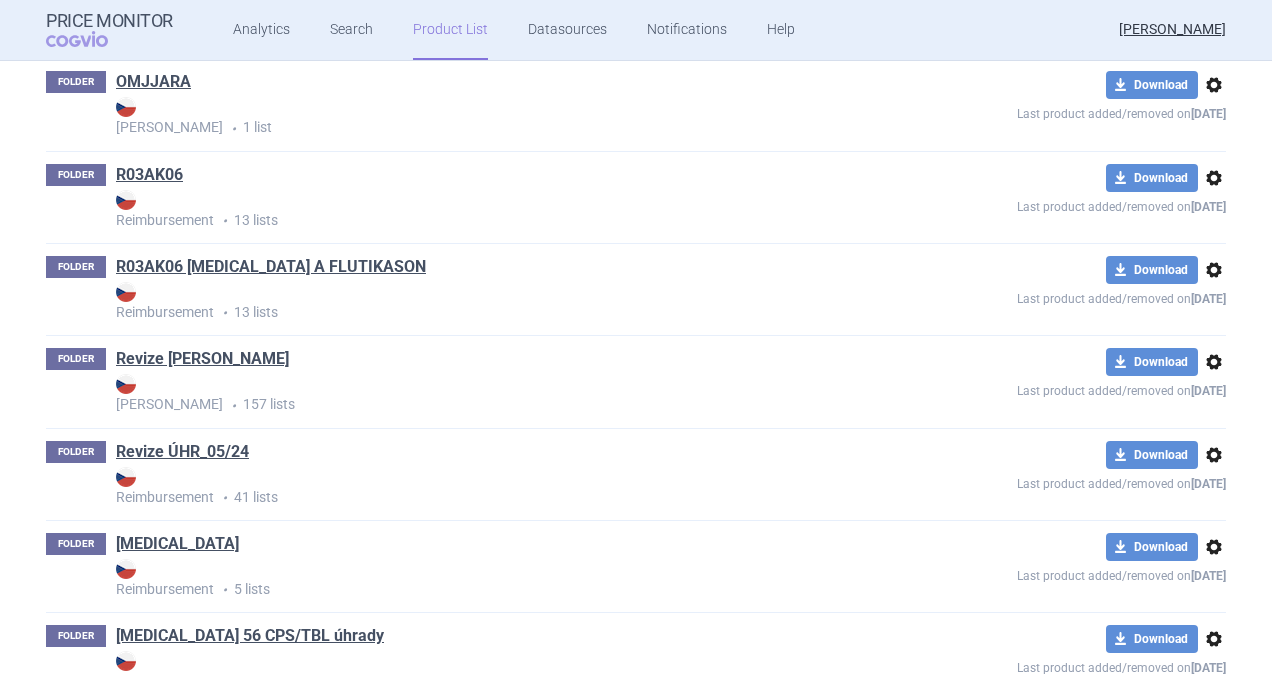 scroll, scrollTop: 2420, scrollLeft: 0, axis: vertical 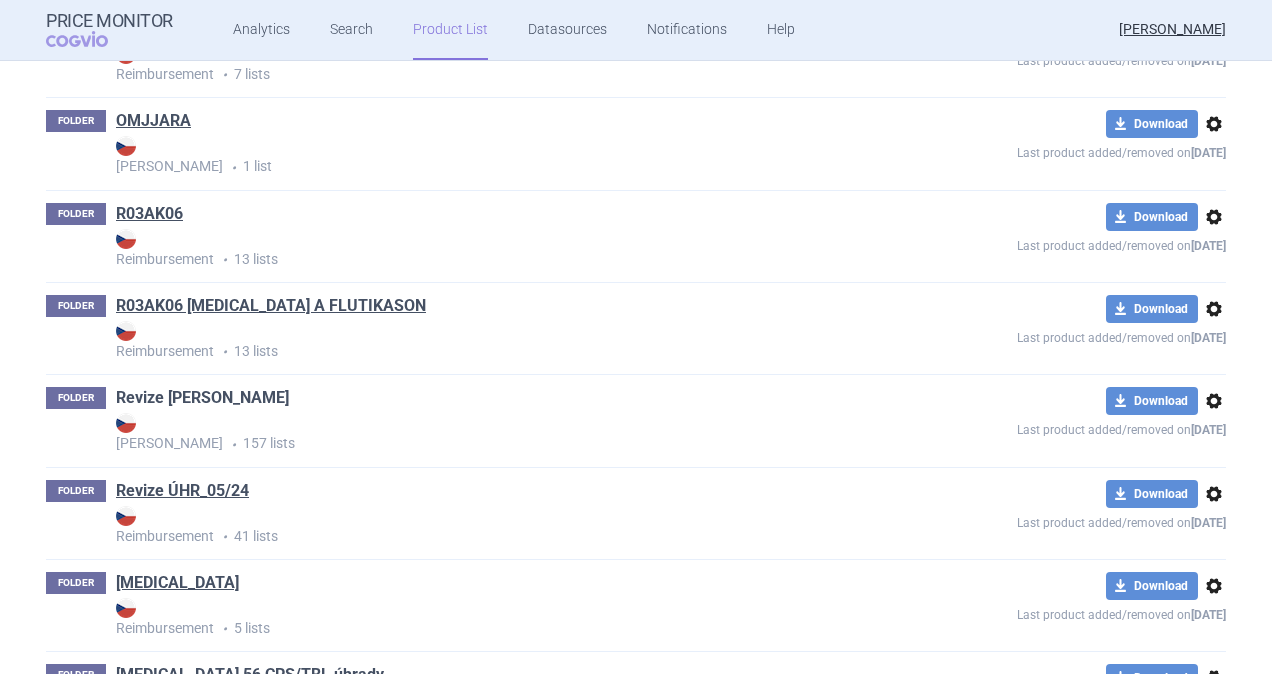 click on "Revize [PERSON_NAME]" at bounding box center [202, 398] 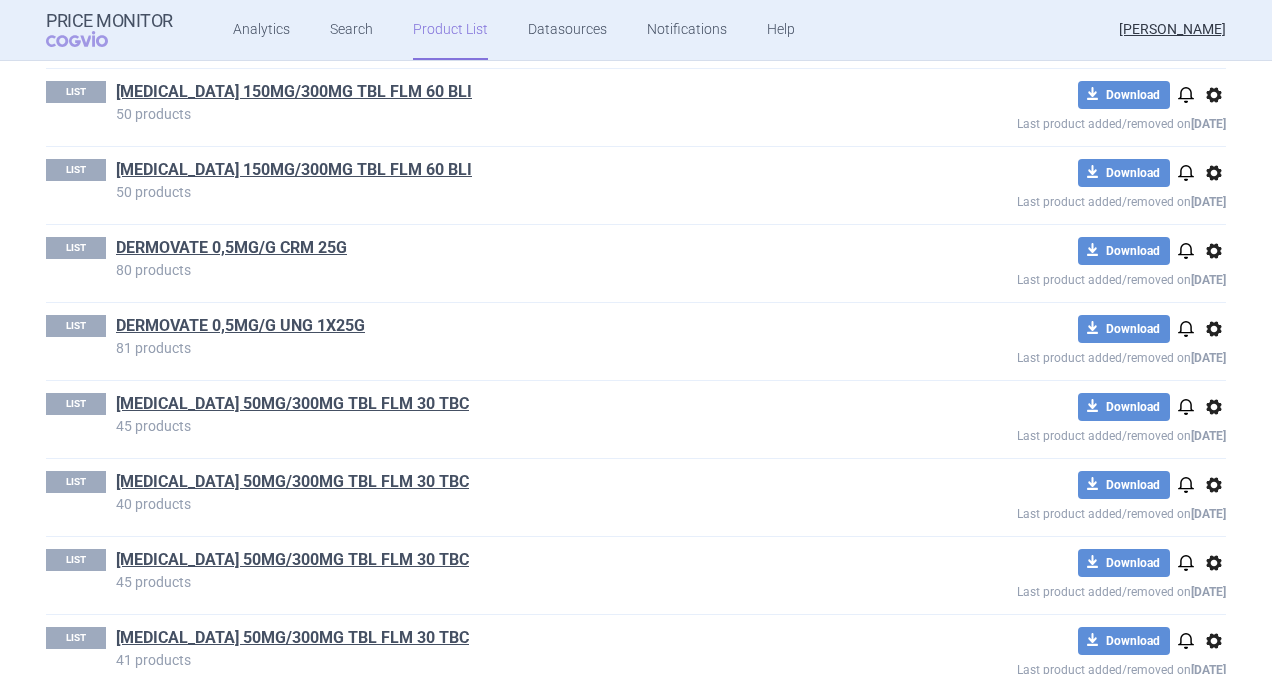 scroll, scrollTop: 2500, scrollLeft: 0, axis: vertical 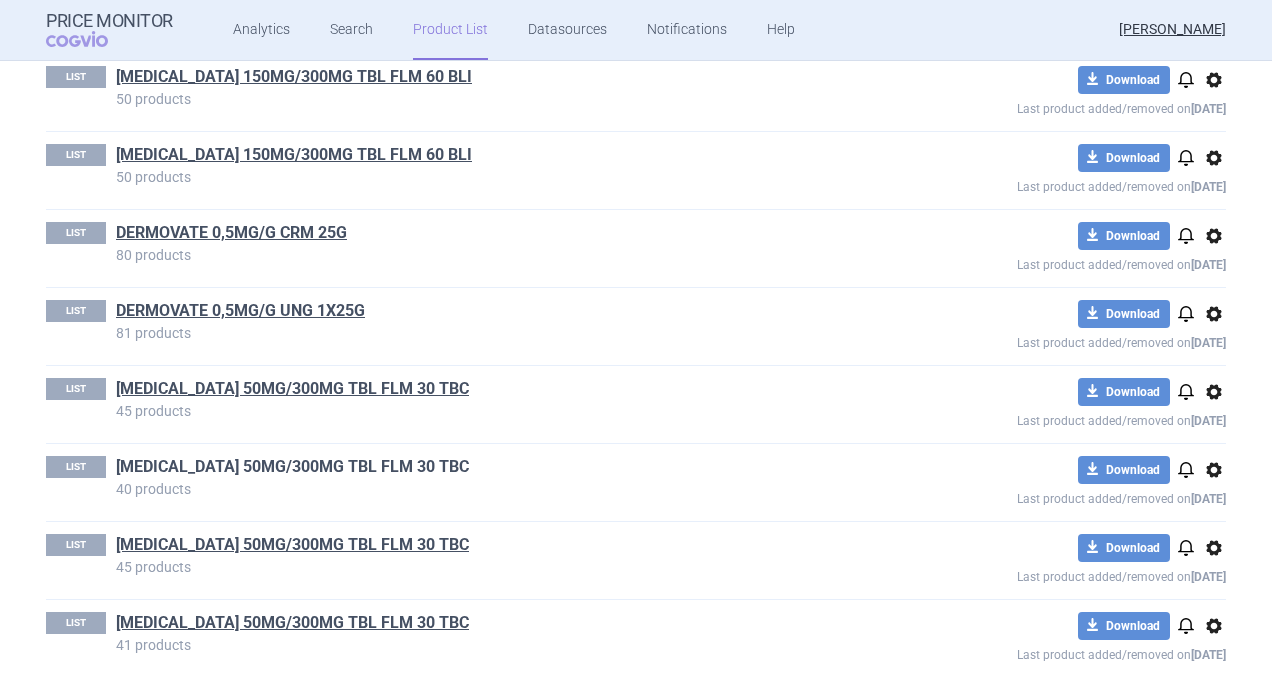 click on "[MEDICAL_DATA] 50MG/300MG TBL FLM 30 TBC" at bounding box center [292, 467] 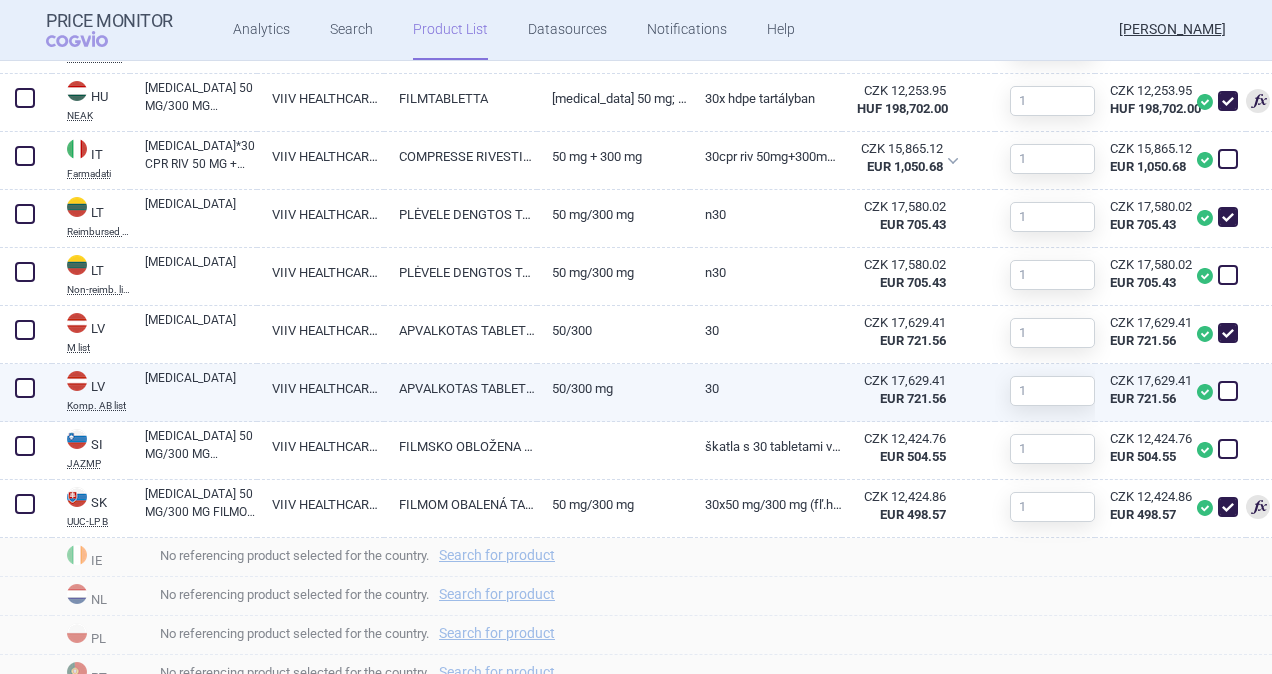 scroll, scrollTop: 1200, scrollLeft: 0, axis: vertical 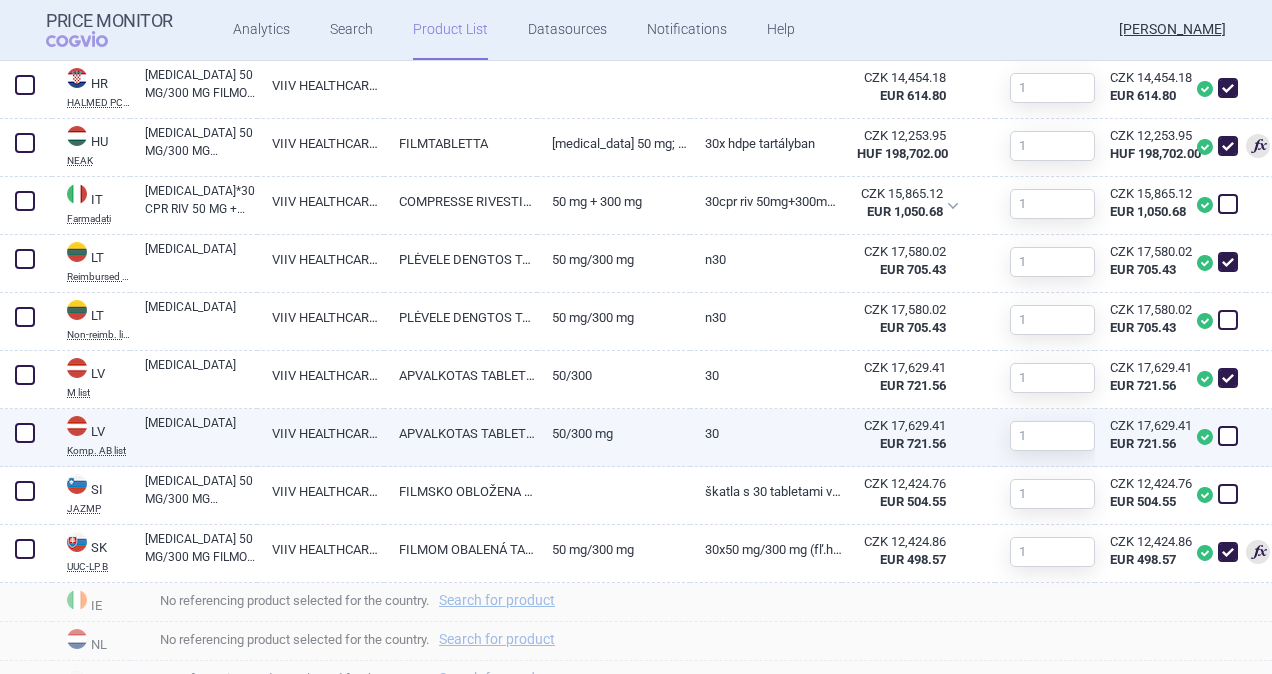 click on "[MEDICAL_DATA]" at bounding box center [201, 432] 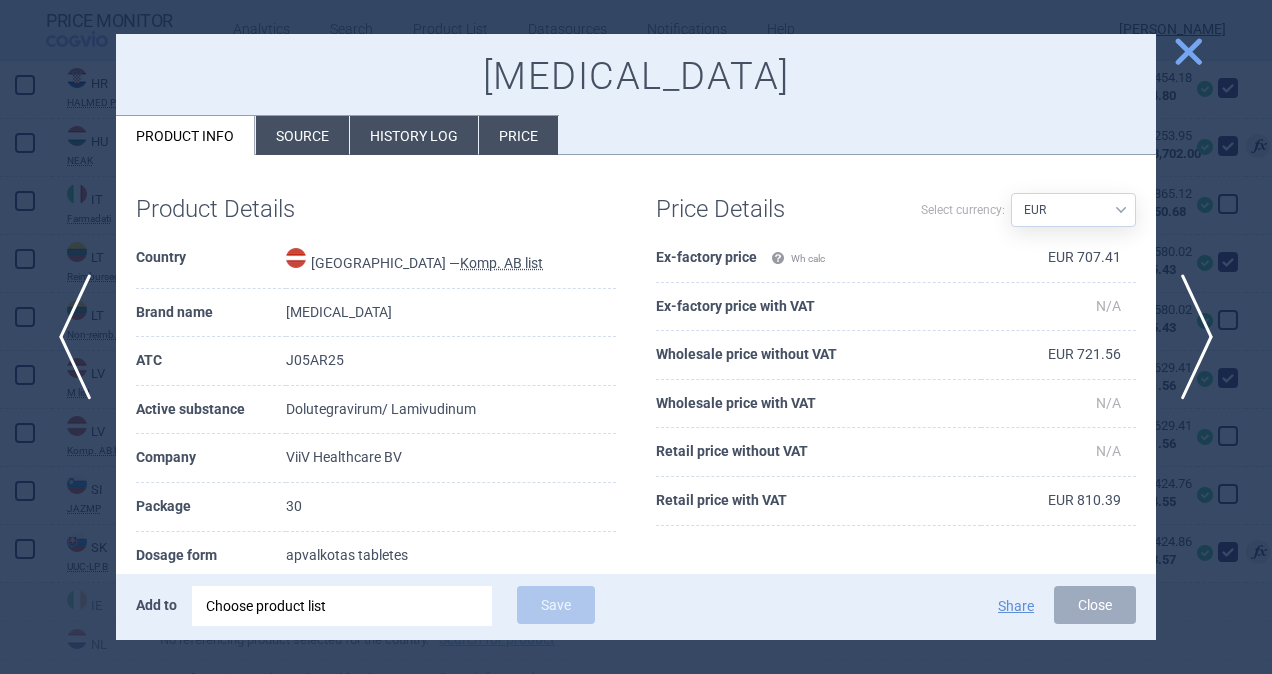 click on "History log" at bounding box center (414, 135) 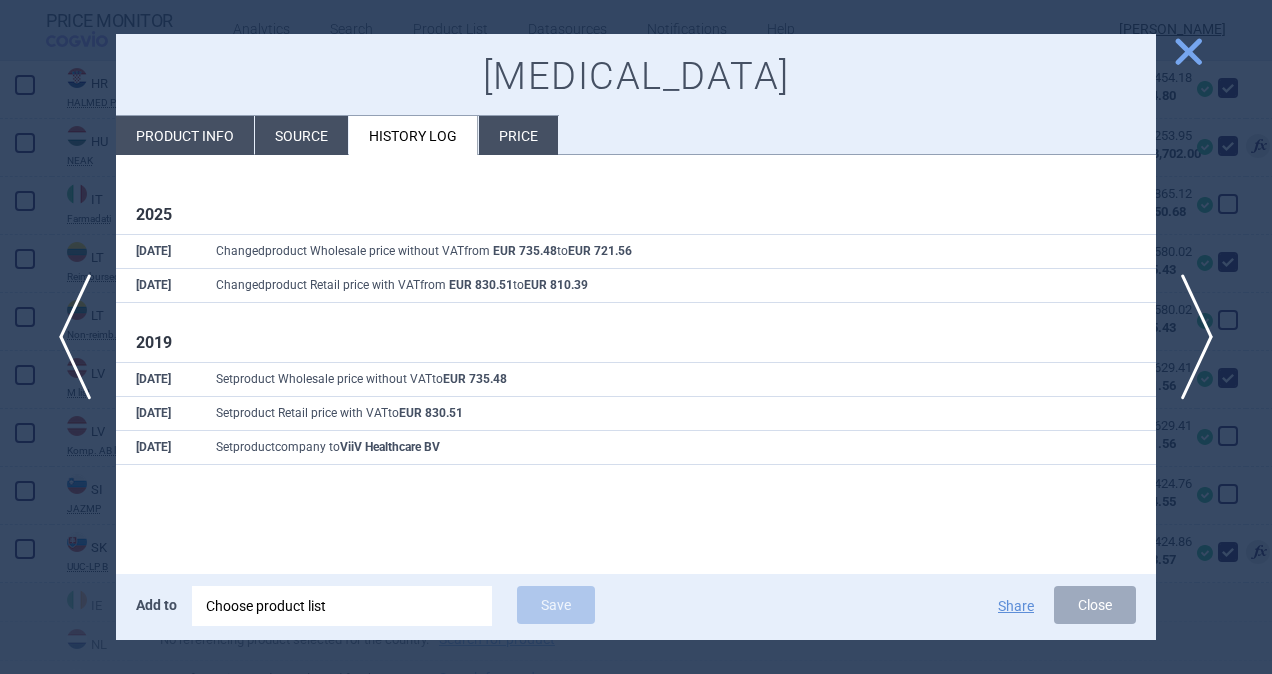 click on "Source" at bounding box center [301, 135] 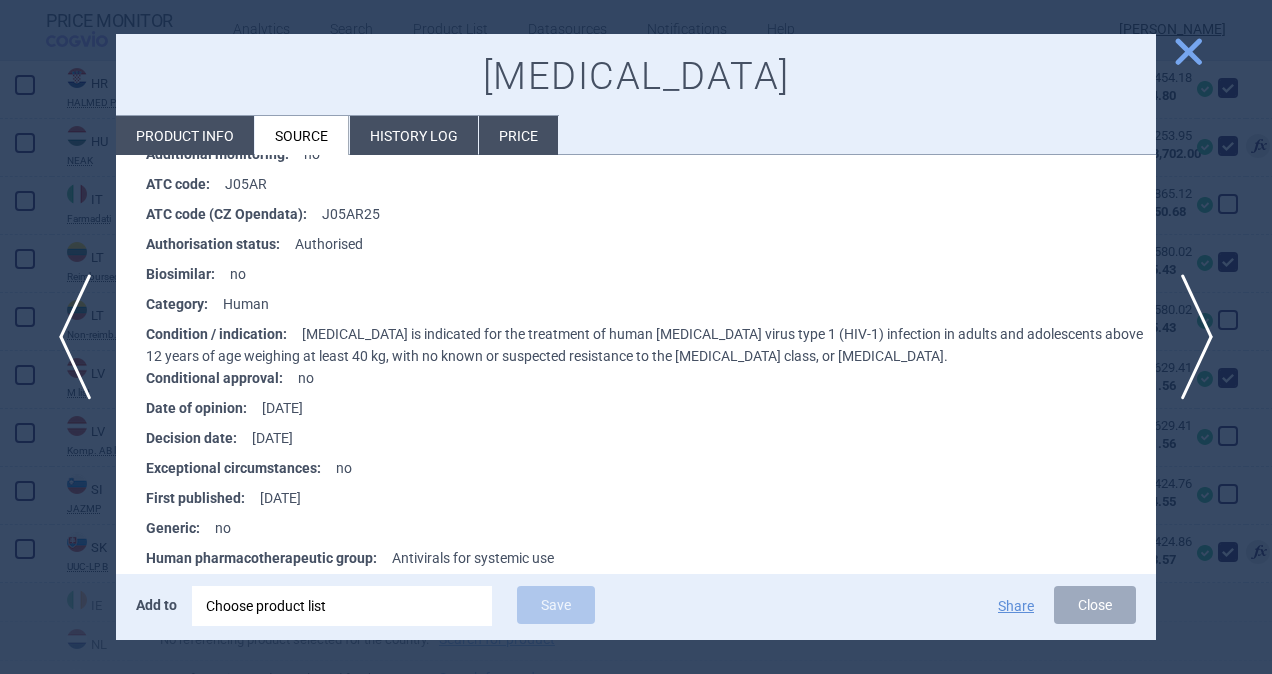 scroll, scrollTop: 1000, scrollLeft: 0, axis: vertical 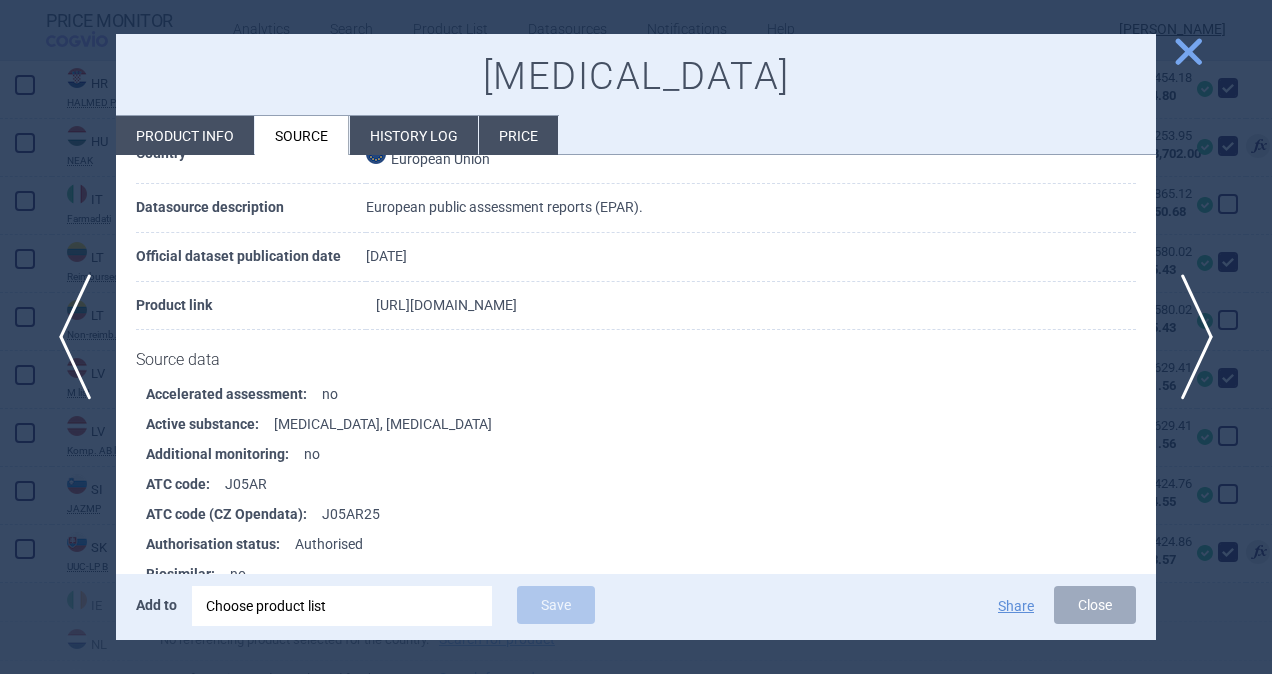 click on "[URL][DOMAIN_NAME]" at bounding box center (446, 305) 